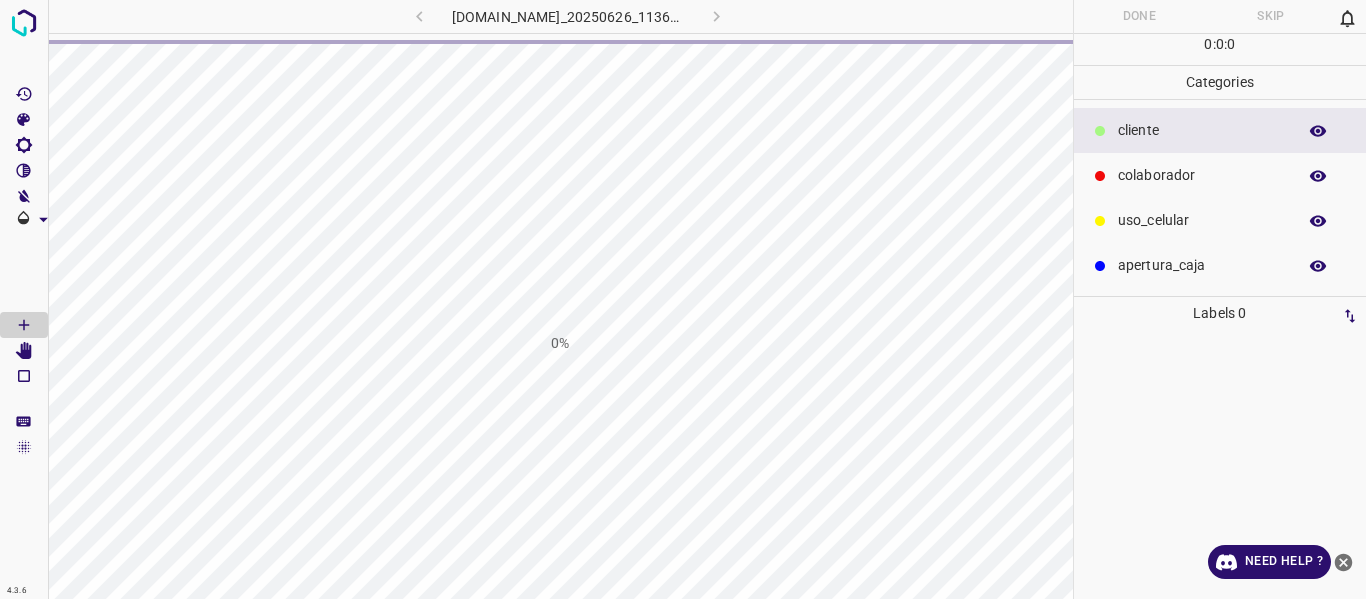 scroll, scrollTop: 0, scrollLeft: 0, axis: both 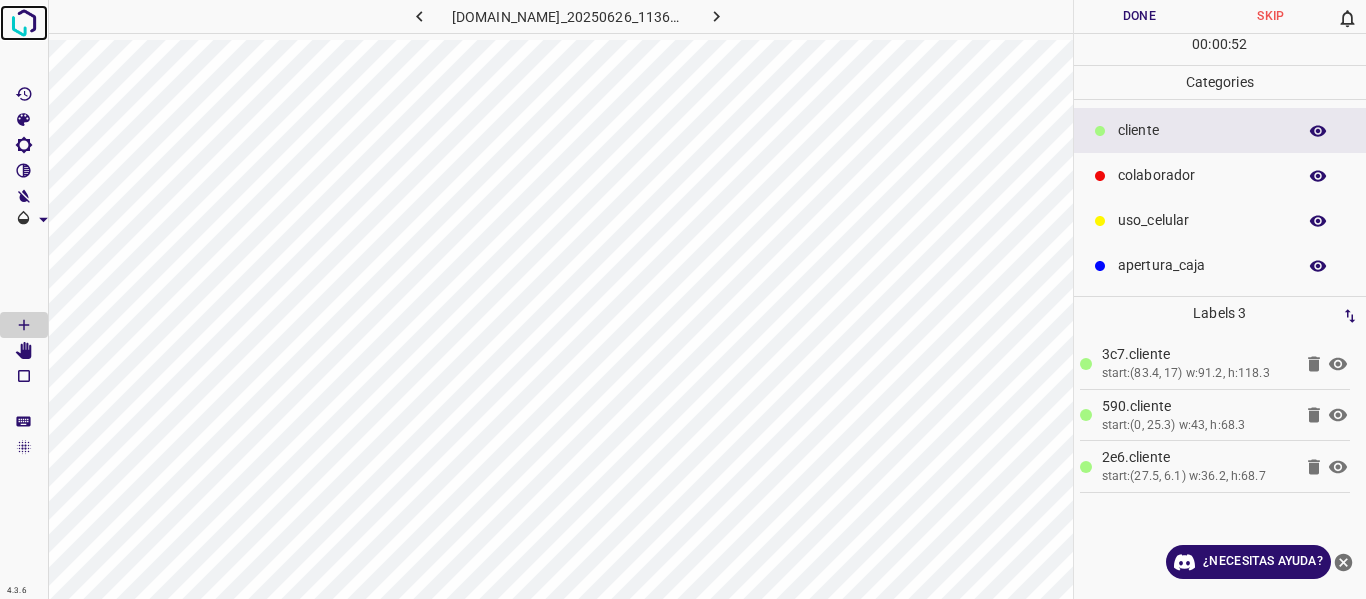click at bounding box center [24, 23] 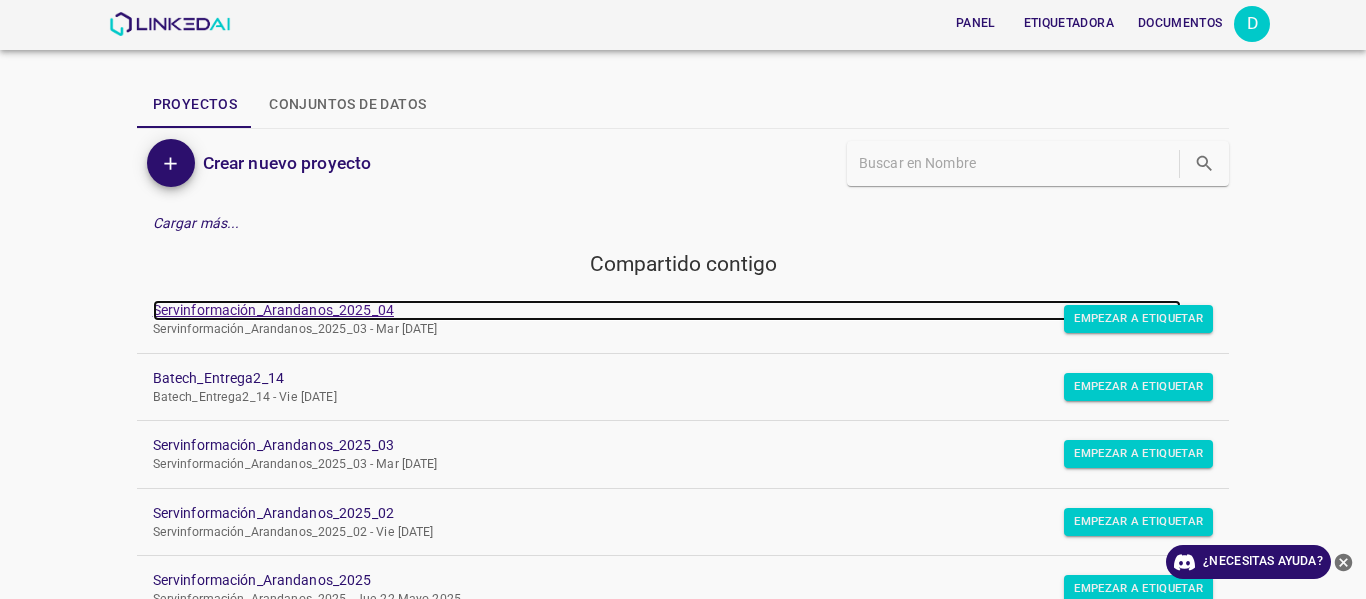 click on "Servinformación_Arandanos_2025_04" at bounding box center [273, 310] 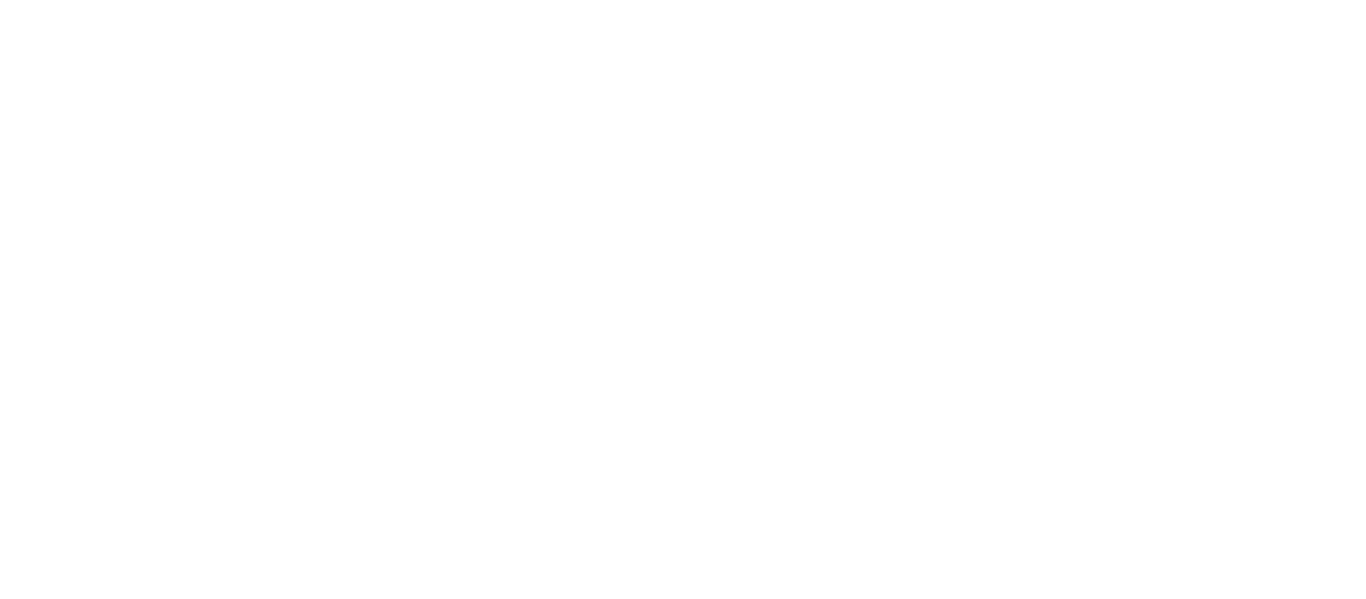 scroll, scrollTop: 0, scrollLeft: 0, axis: both 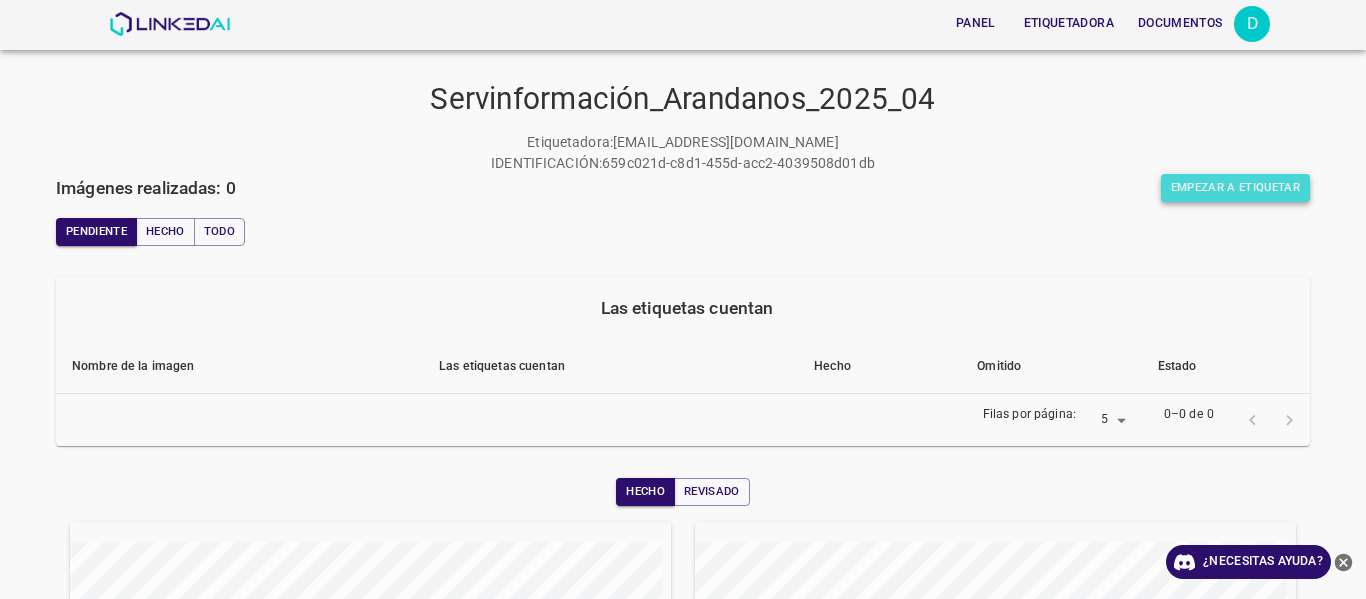 click on "Empezar a etiquetar" at bounding box center [1235, 188] 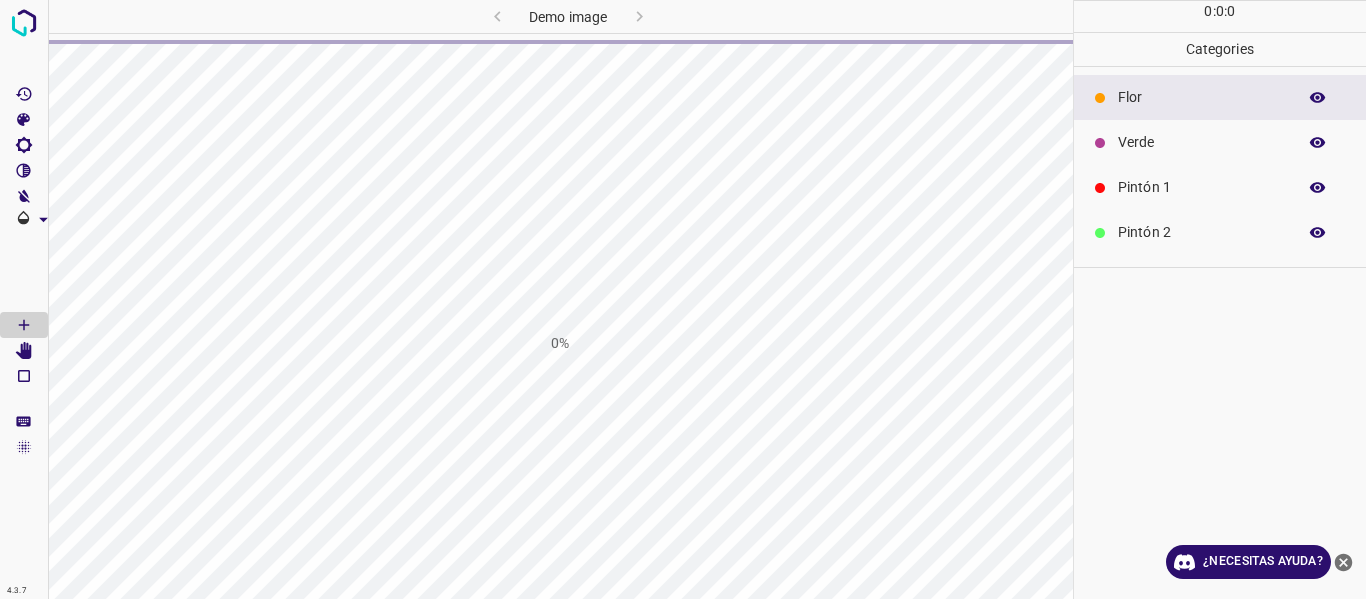 scroll, scrollTop: 0, scrollLeft: 0, axis: both 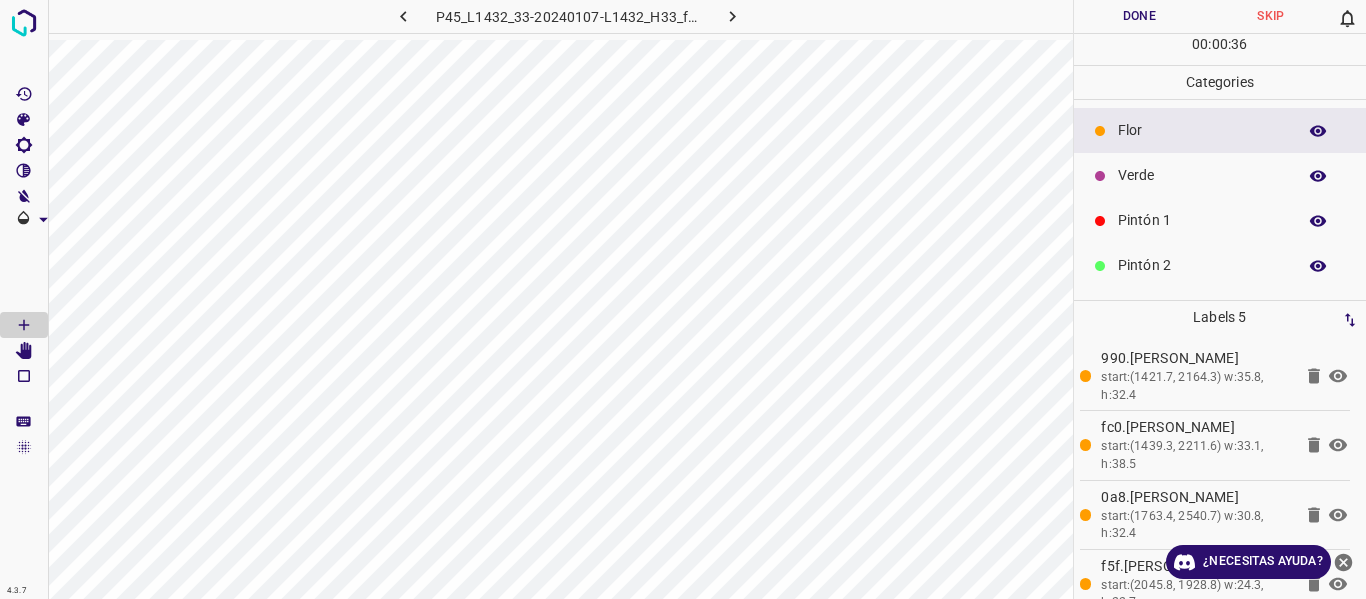 click 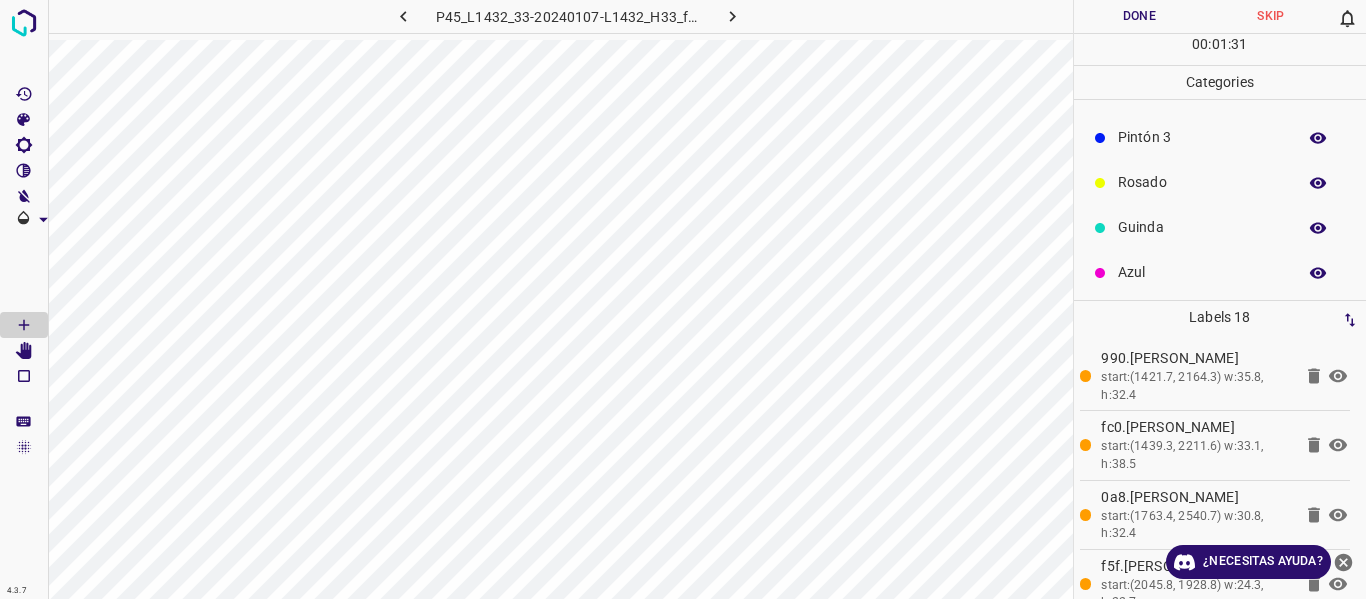 scroll, scrollTop: 176, scrollLeft: 0, axis: vertical 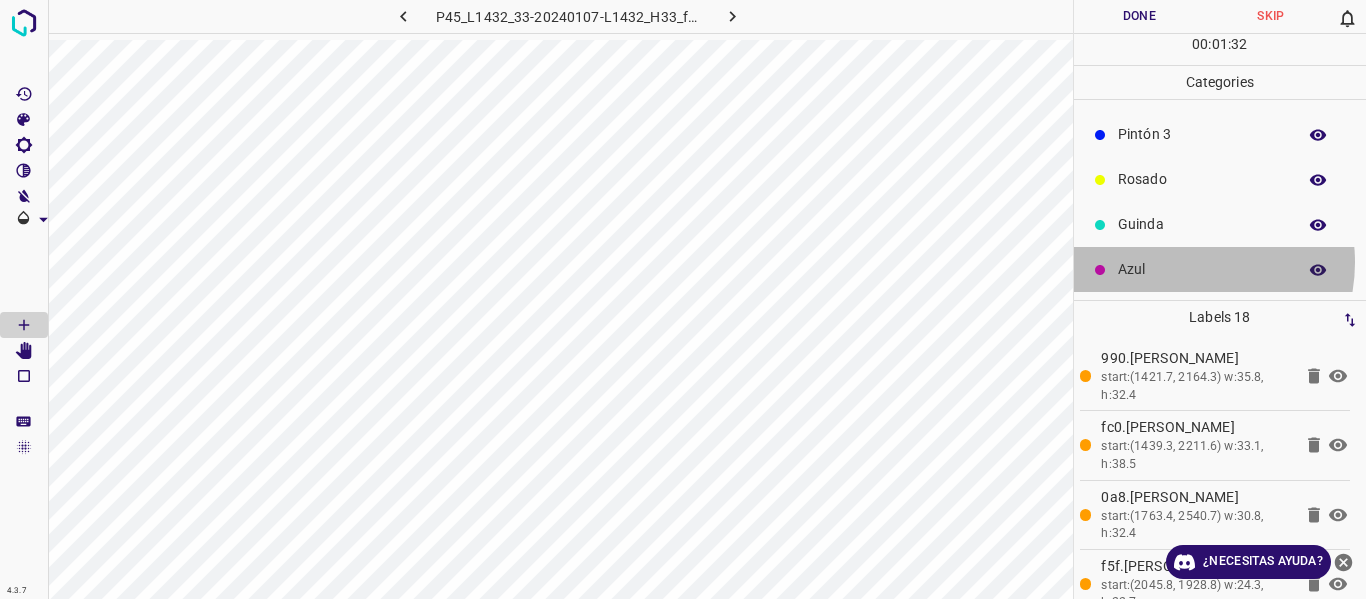 click on "Azul" at bounding box center (1202, 269) 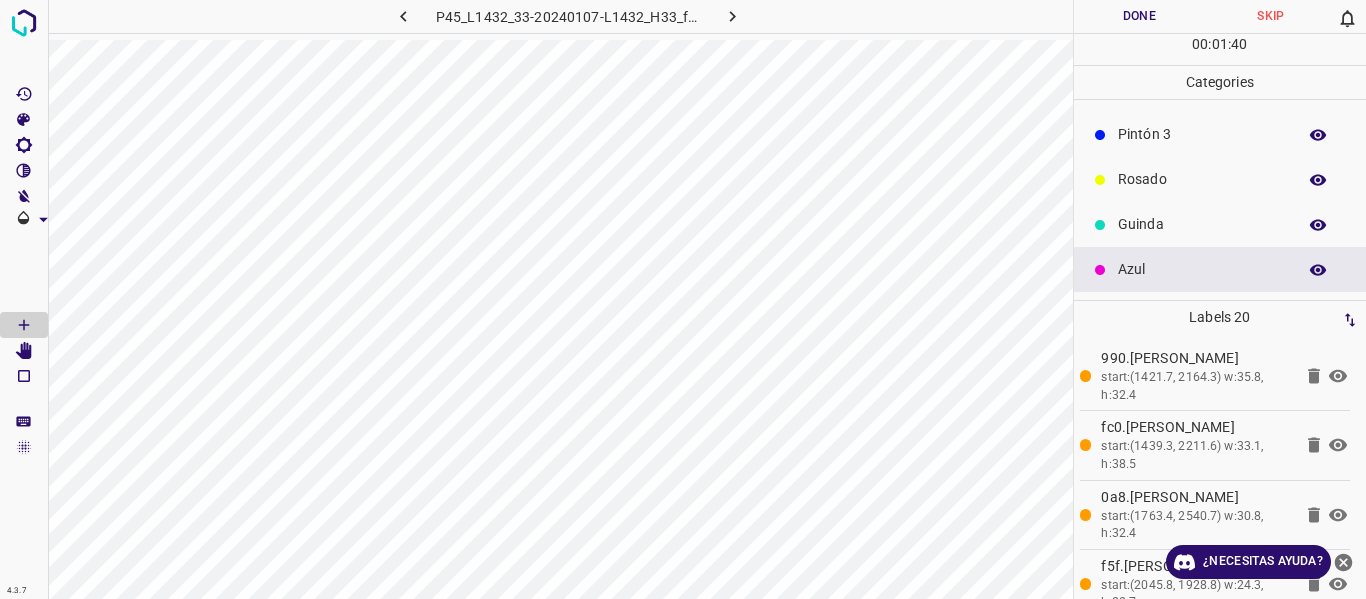 scroll, scrollTop: 0, scrollLeft: 0, axis: both 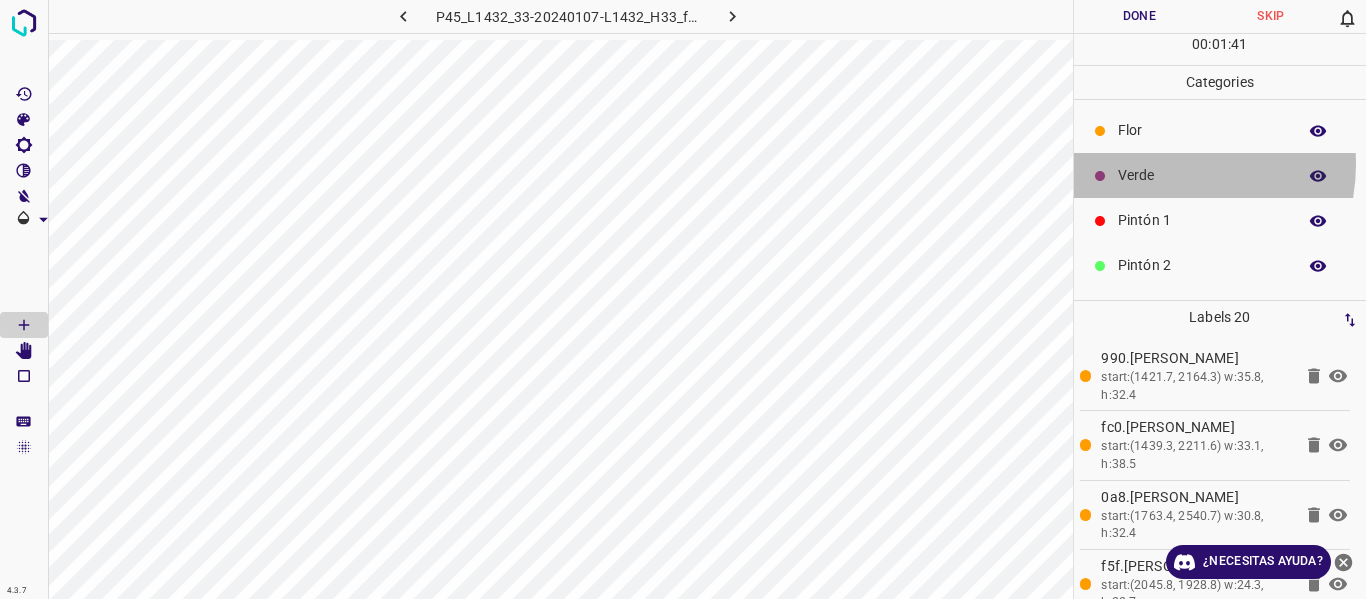 click on "Verde" at bounding box center (1220, 175) 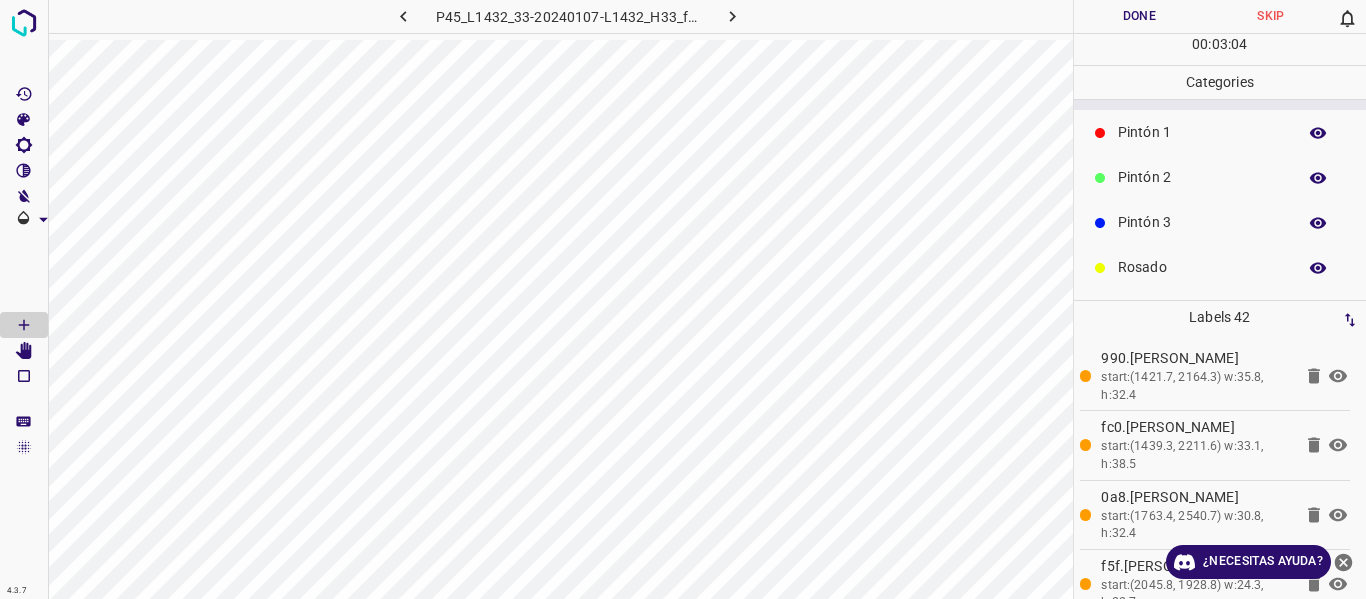 scroll, scrollTop: 176, scrollLeft: 0, axis: vertical 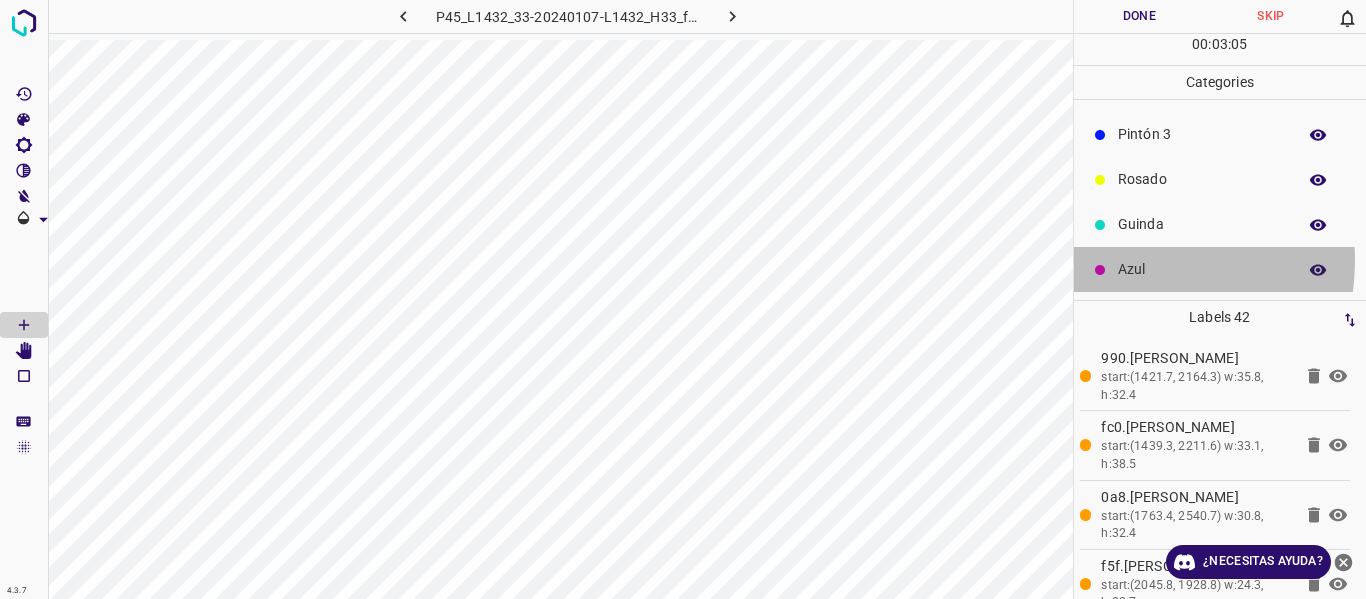 click on "Azul" at bounding box center [1202, 269] 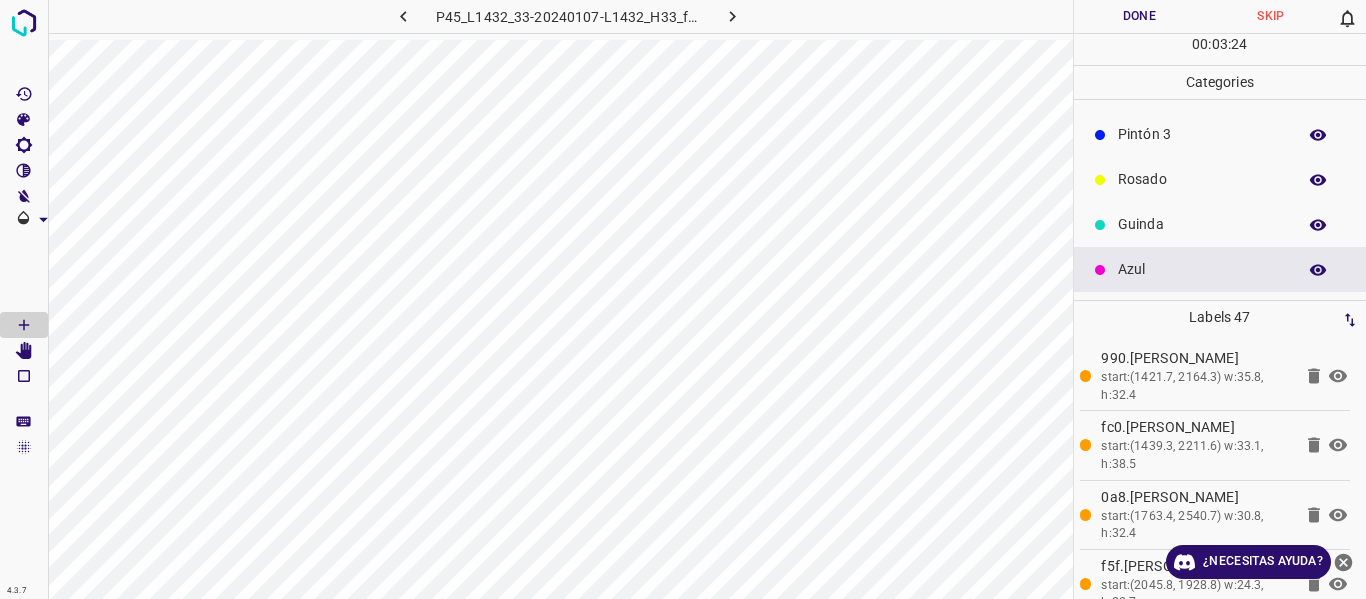 click on "Guinda" at bounding box center (1220, 224) 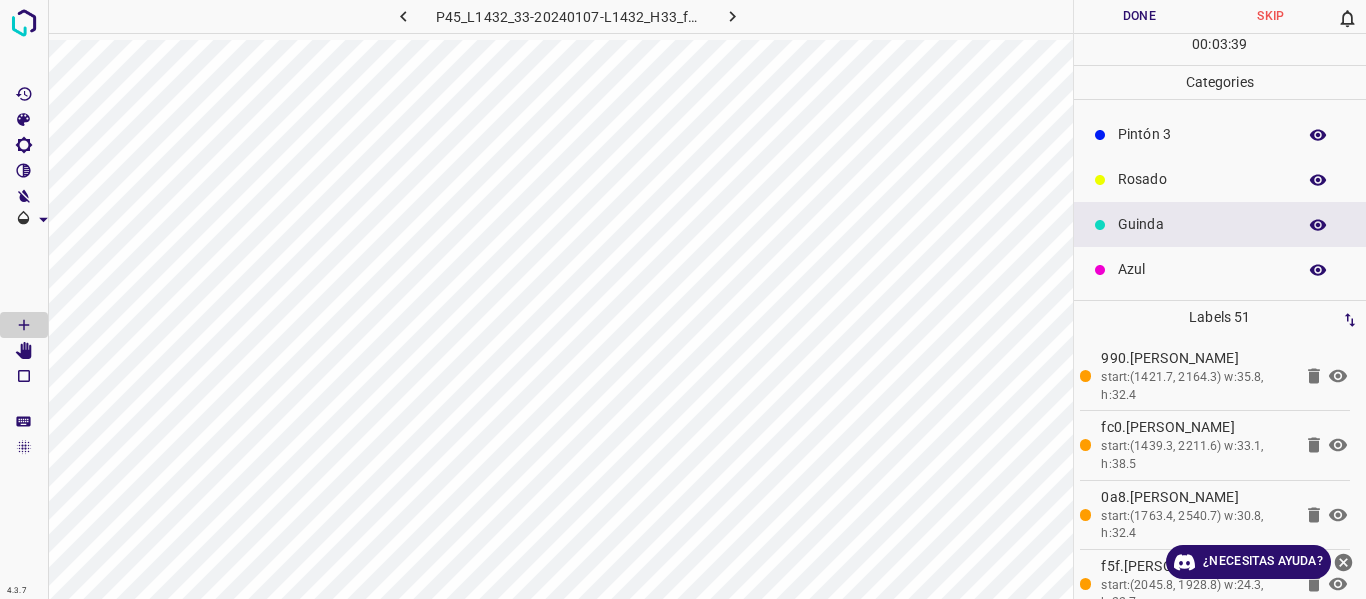 click on "Azul" at bounding box center [1220, 269] 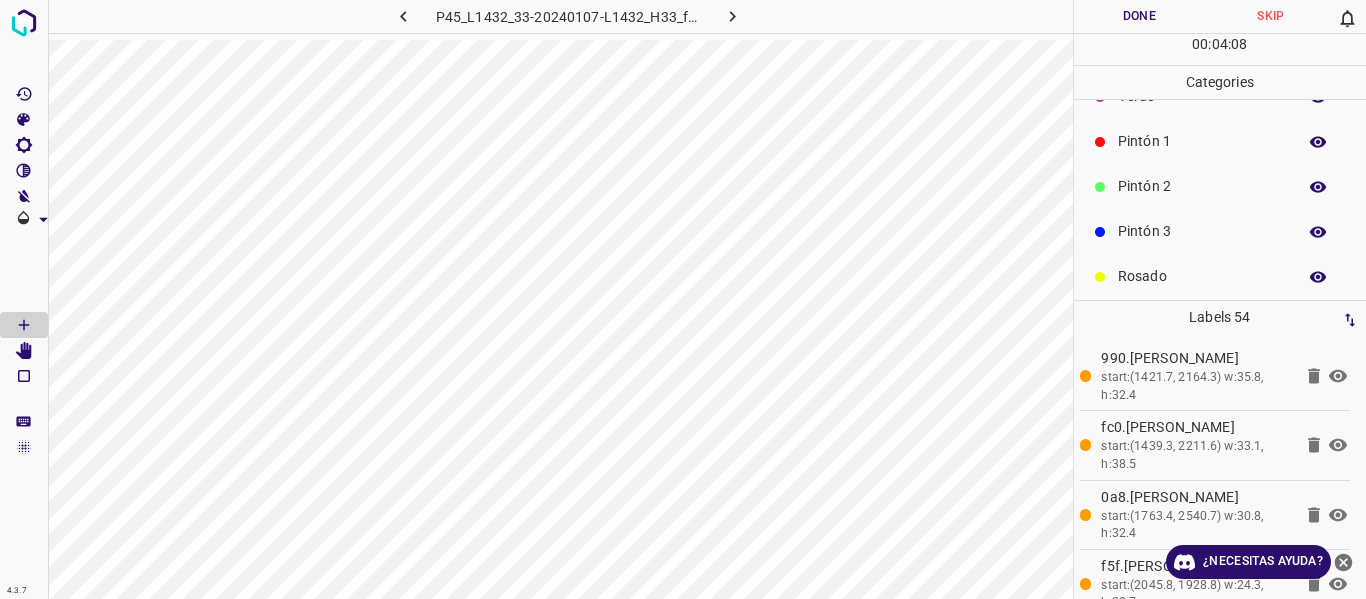 scroll, scrollTop: 0, scrollLeft: 0, axis: both 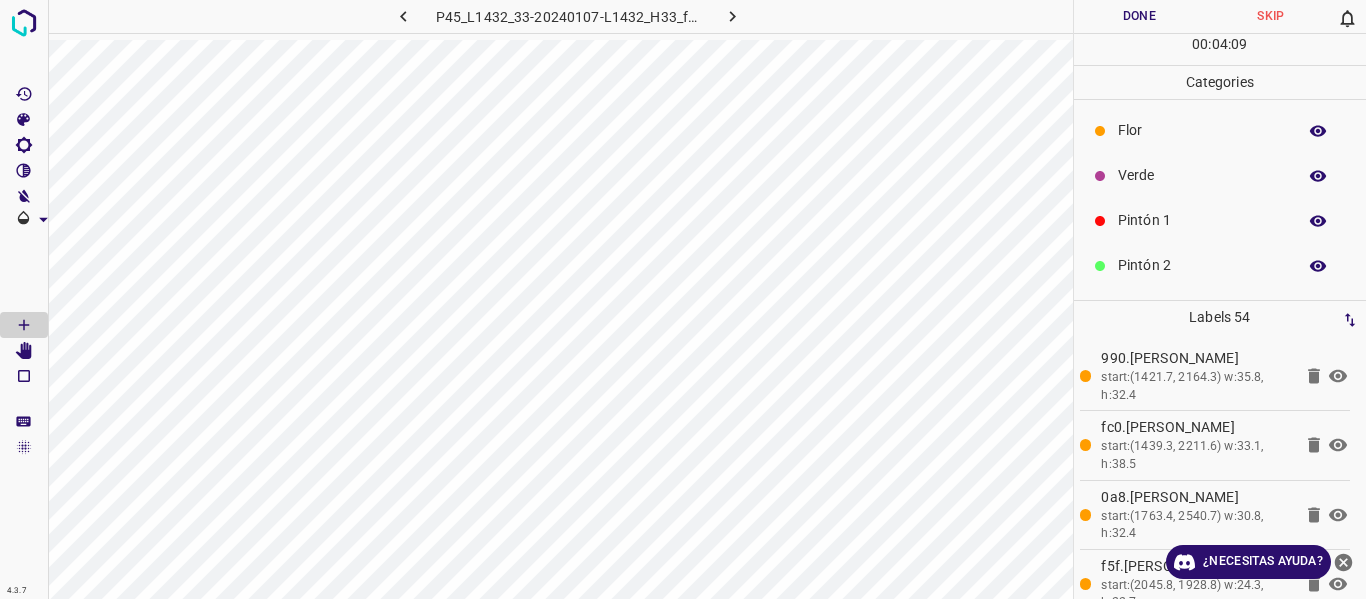 click at bounding box center [1100, 131] 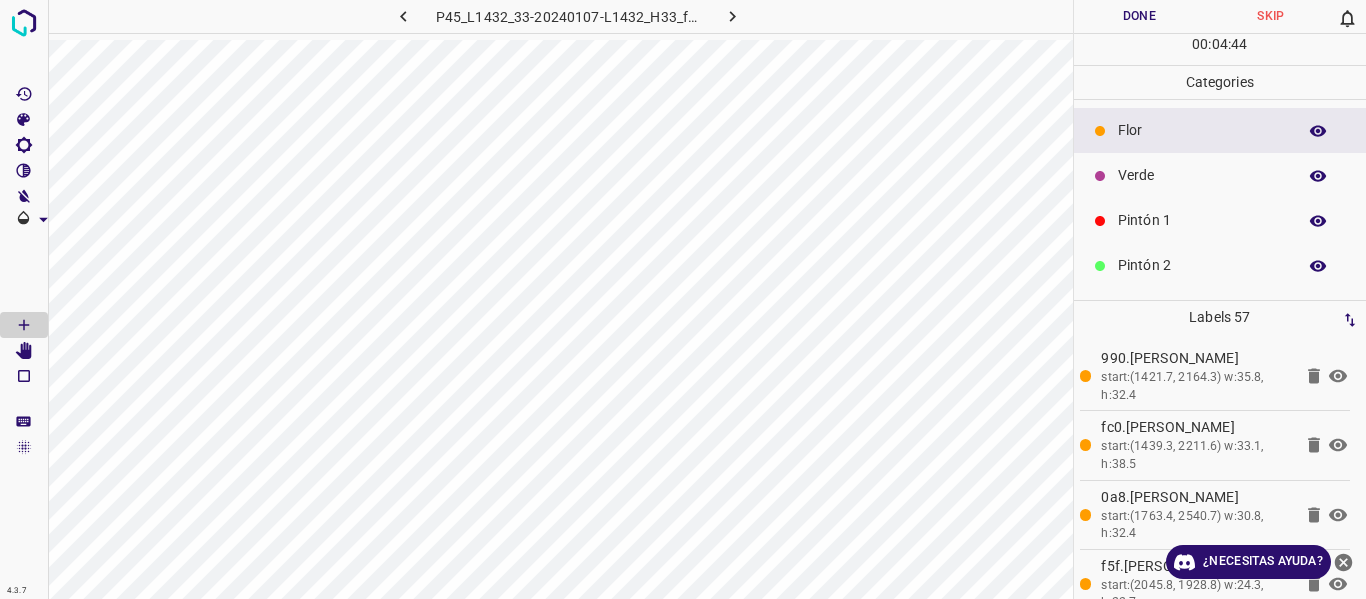 click on "Verde" at bounding box center [1220, 175] 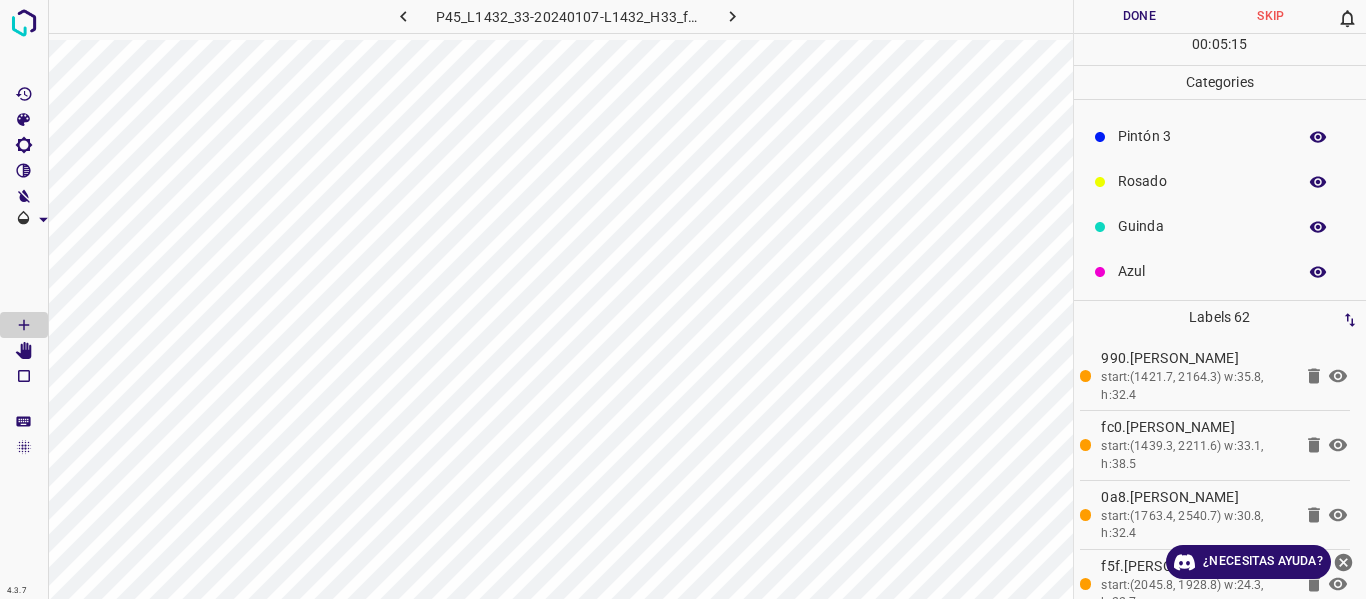 scroll, scrollTop: 176, scrollLeft: 0, axis: vertical 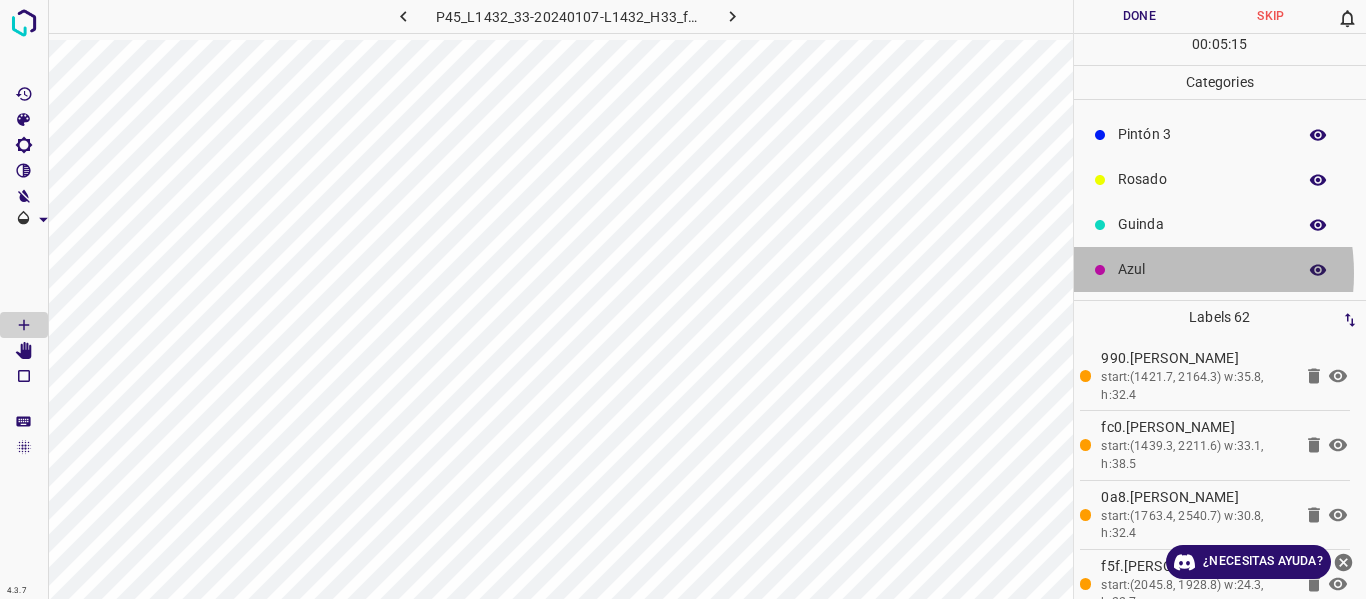 click on "Azul" at bounding box center [1202, 269] 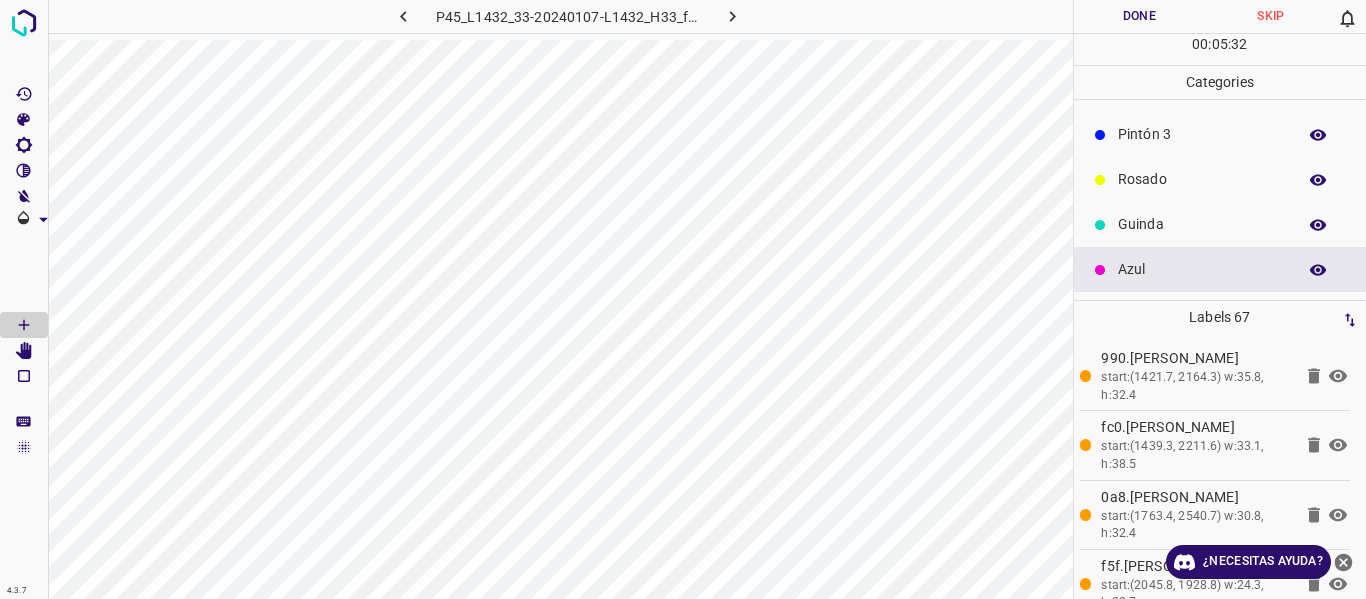 click on "Rosado" at bounding box center (1220, 179) 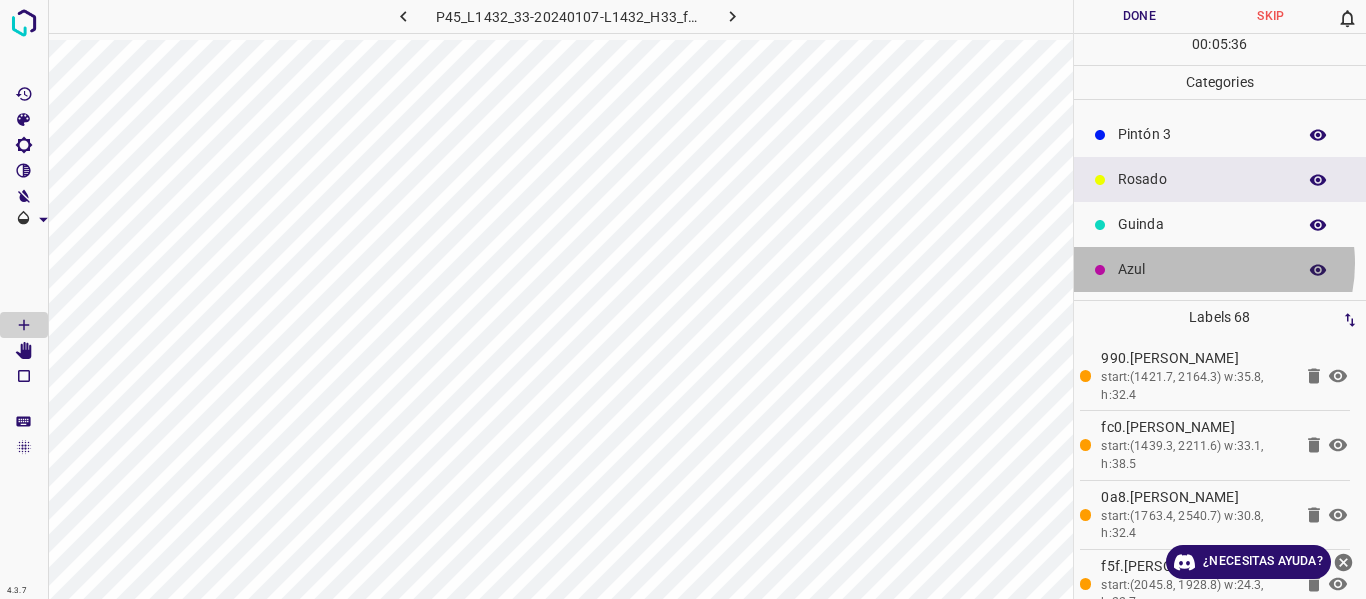 click on "Azul" at bounding box center [1202, 269] 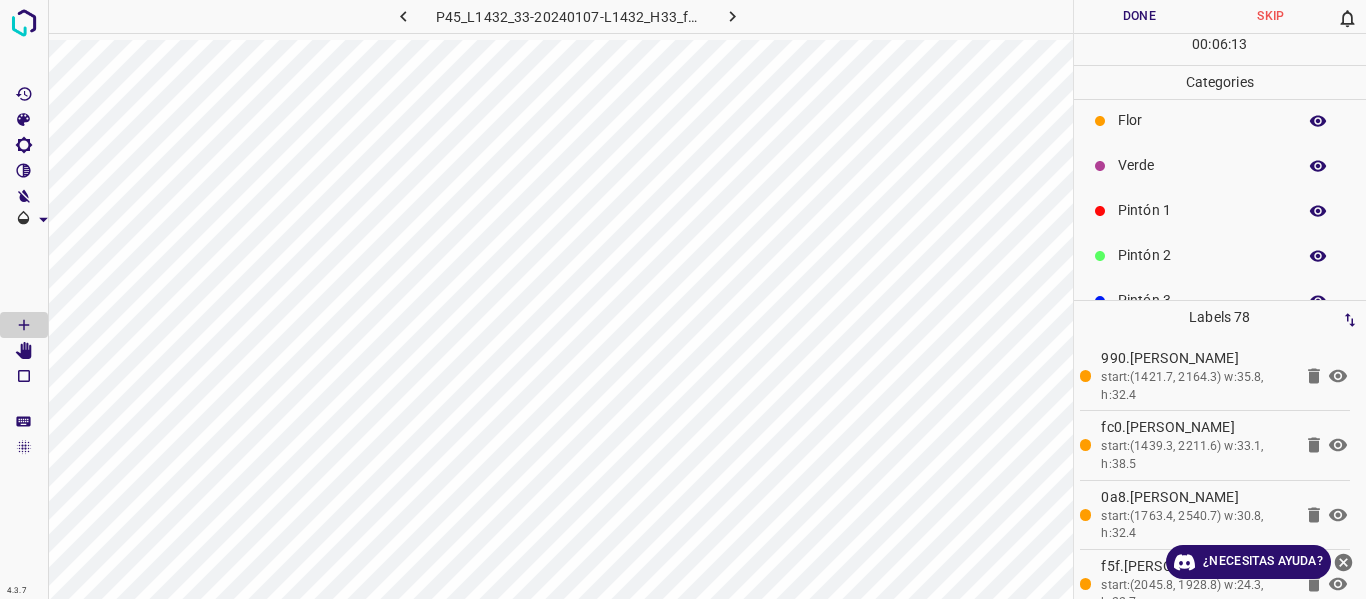 scroll, scrollTop: 0, scrollLeft: 0, axis: both 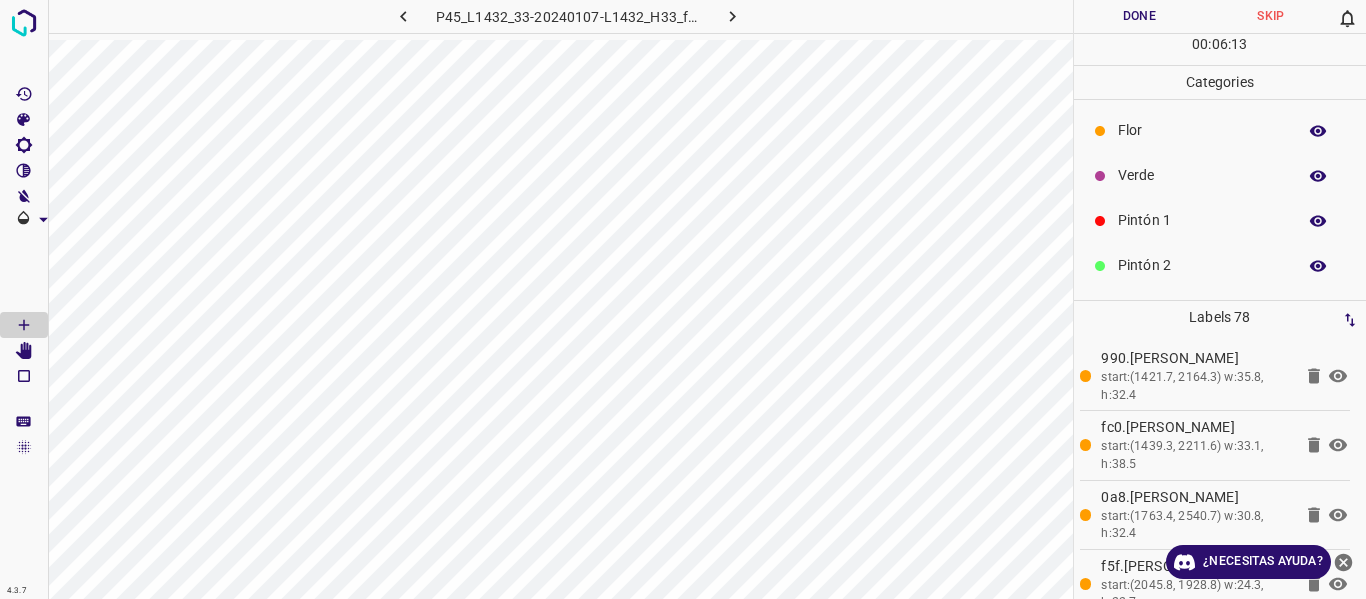 click on "Verde" at bounding box center [1202, 175] 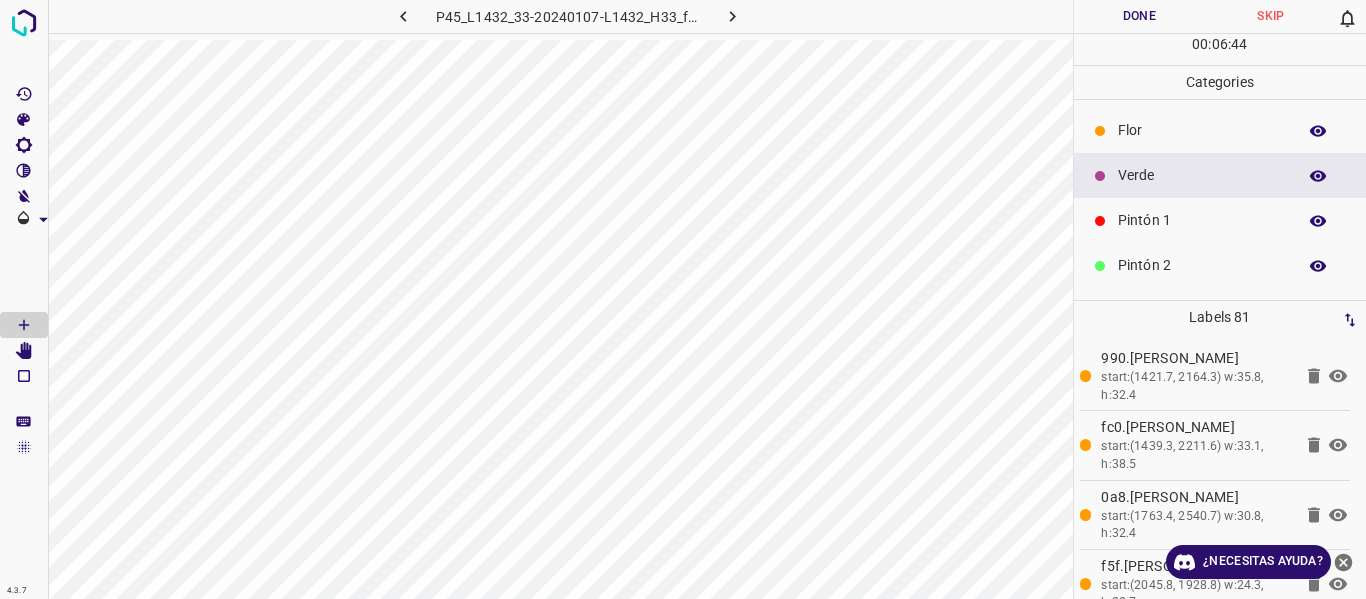 click on "Pintón 1" at bounding box center [1202, 220] 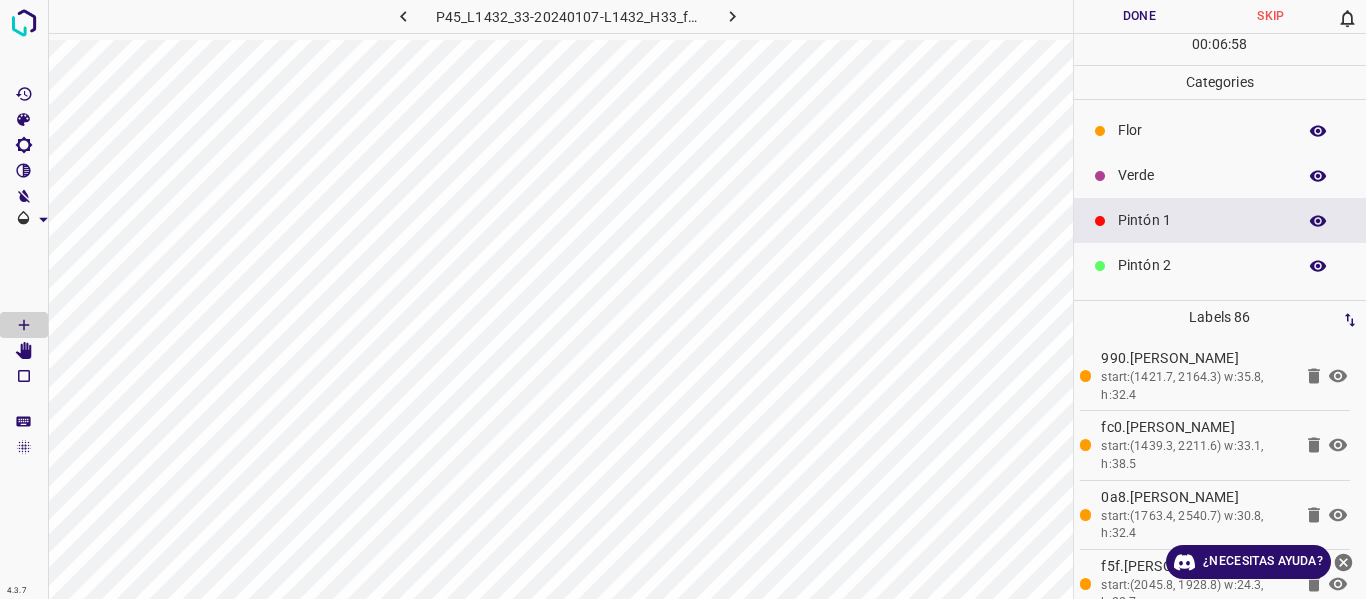 scroll, scrollTop: 176, scrollLeft: 0, axis: vertical 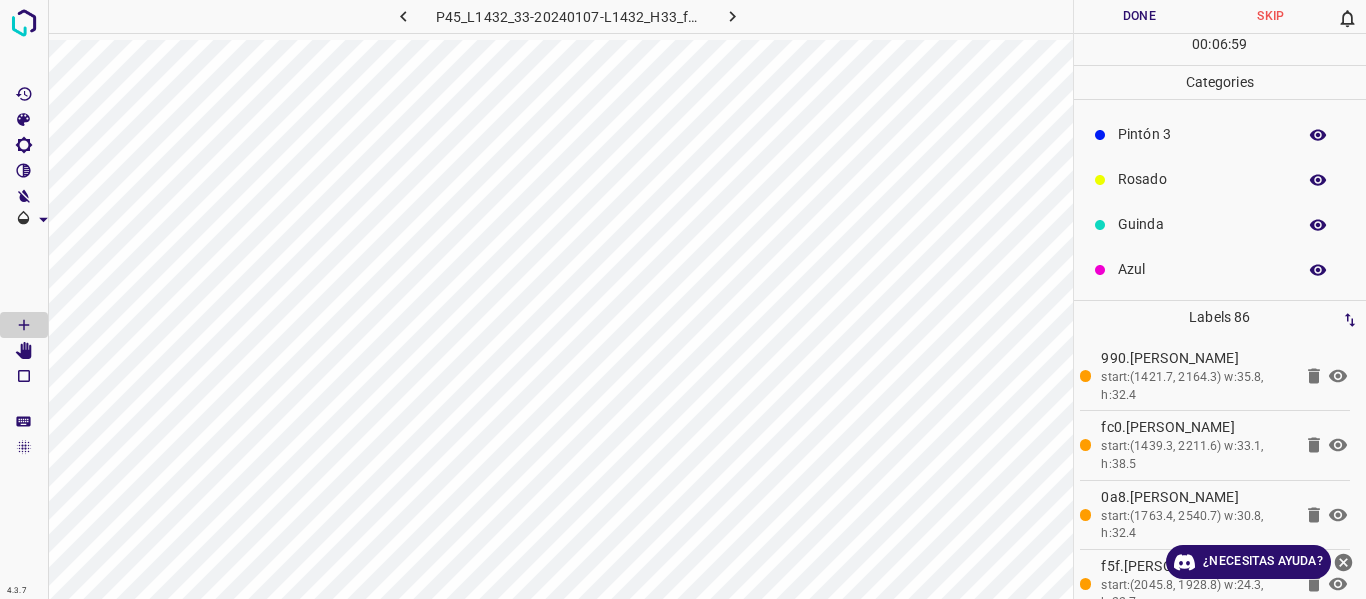 click on "Azul" at bounding box center [1202, 269] 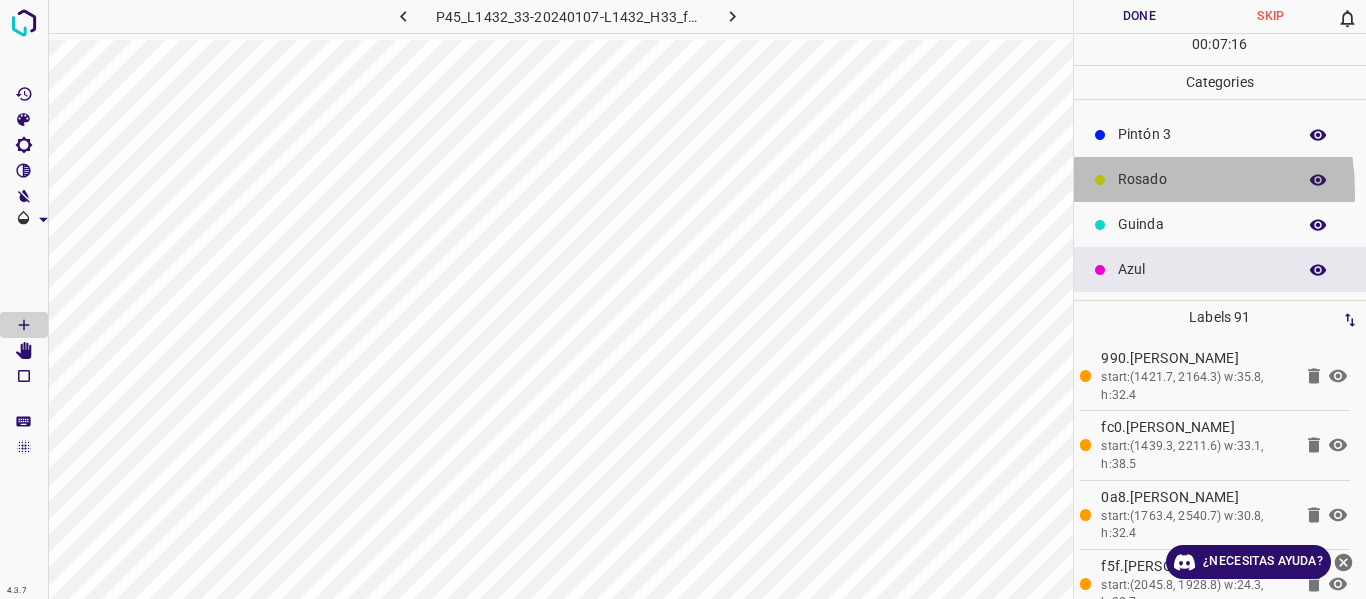 click on "Rosado" at bounding box center (1220, 179) 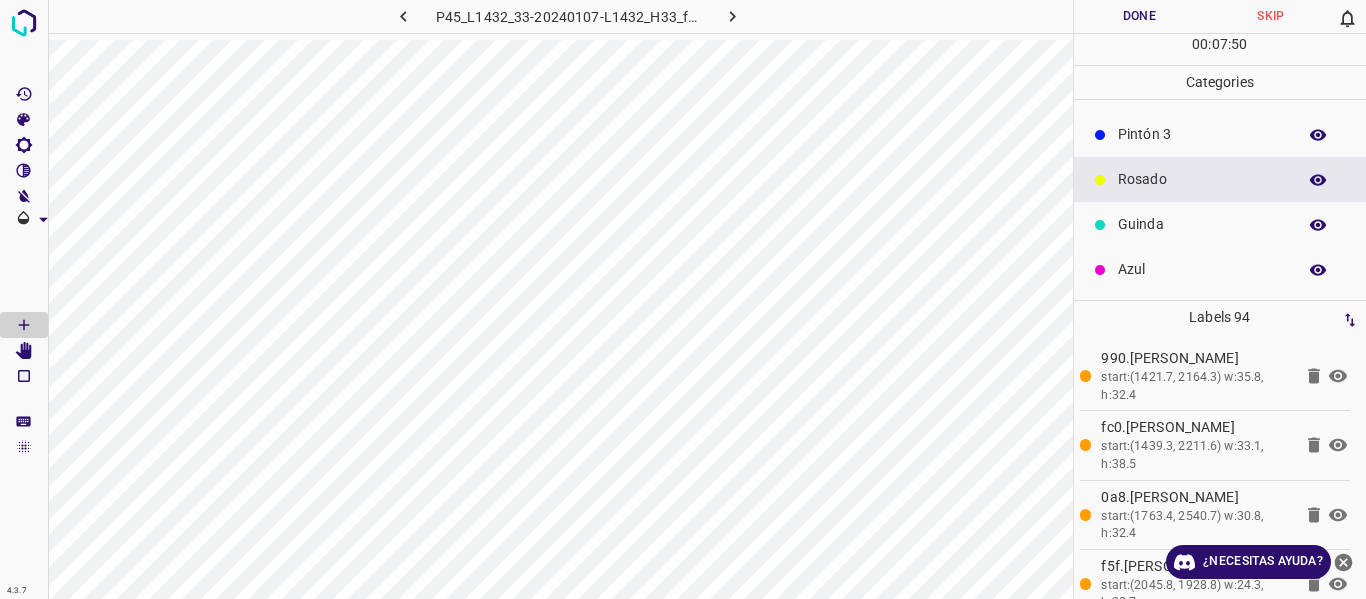 click on "Azul" at bounding box center (1202, 269) 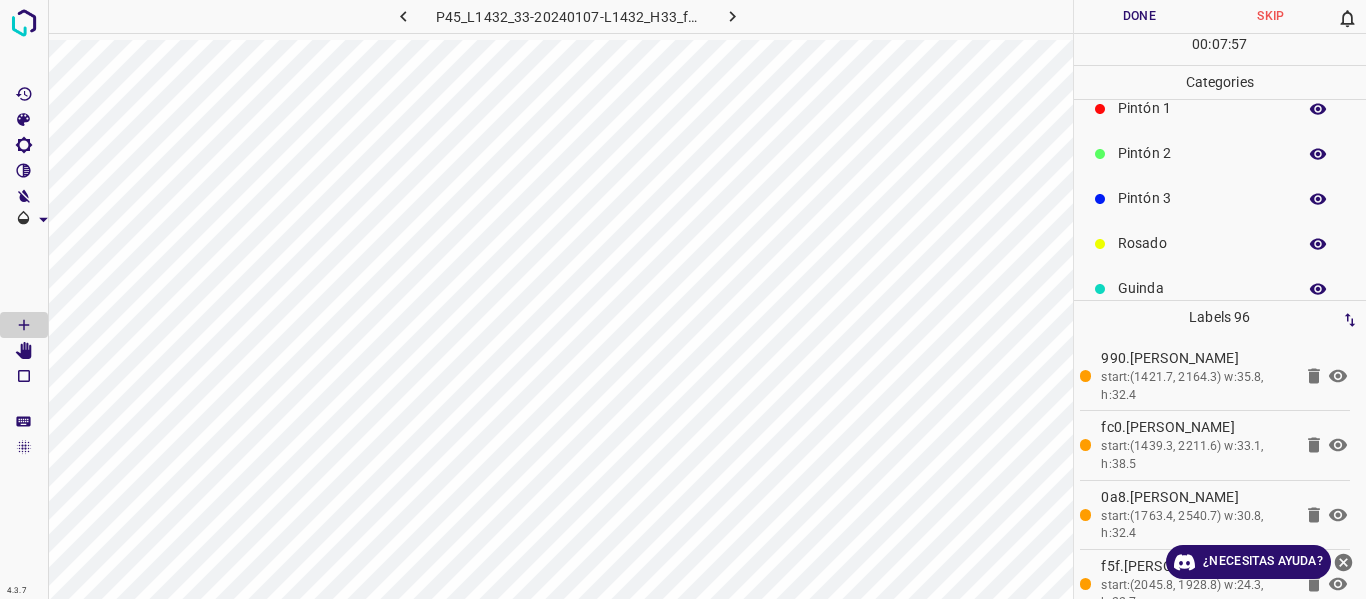 scroll, scrollTop: 0, scrollLeft: 0, axis: both 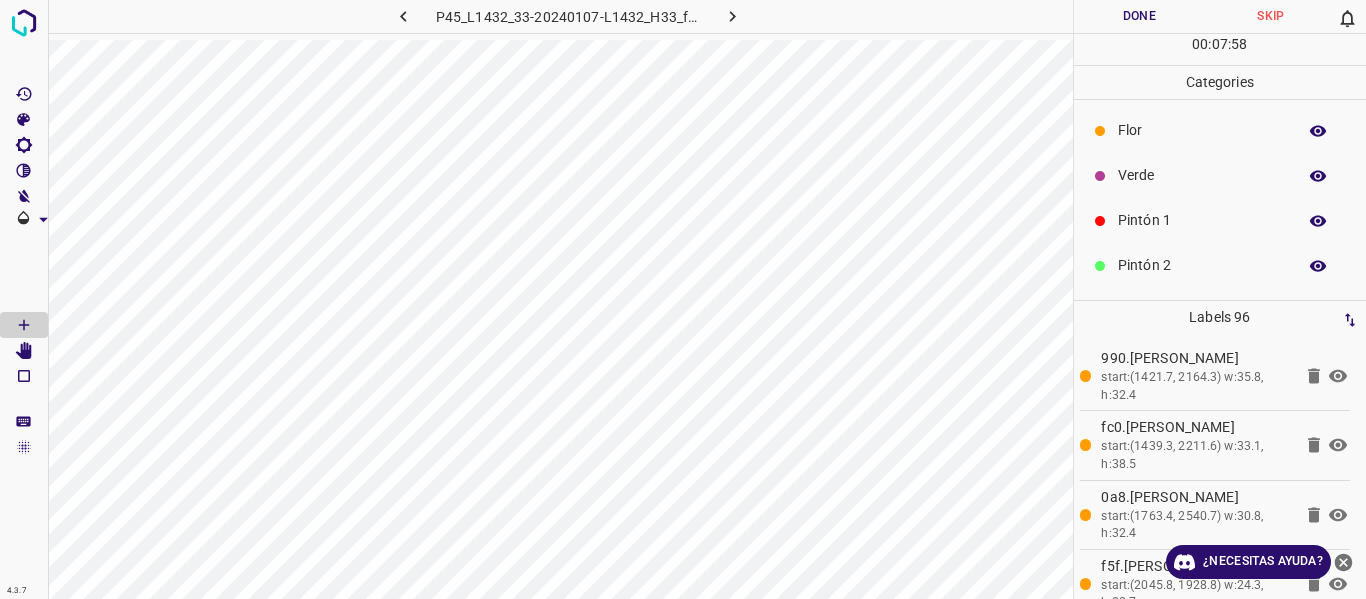 click on "Flor" at bounding box center [1202, 130] 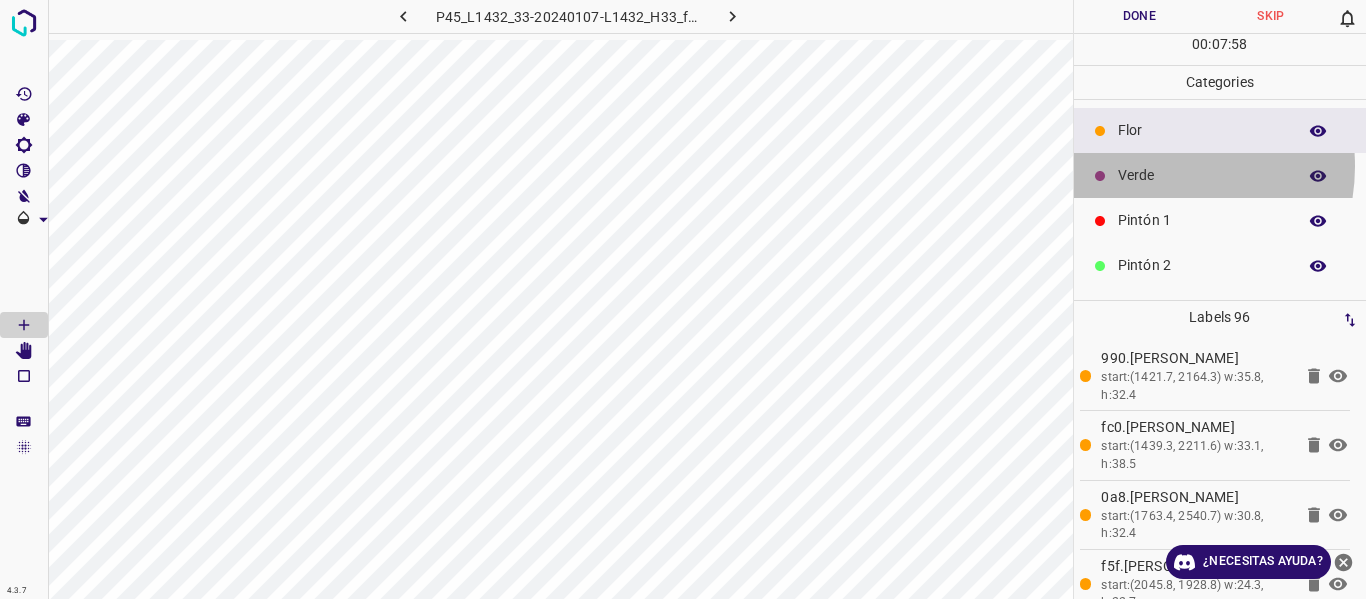 click on "Verde" at bounding box center (1202, 175) 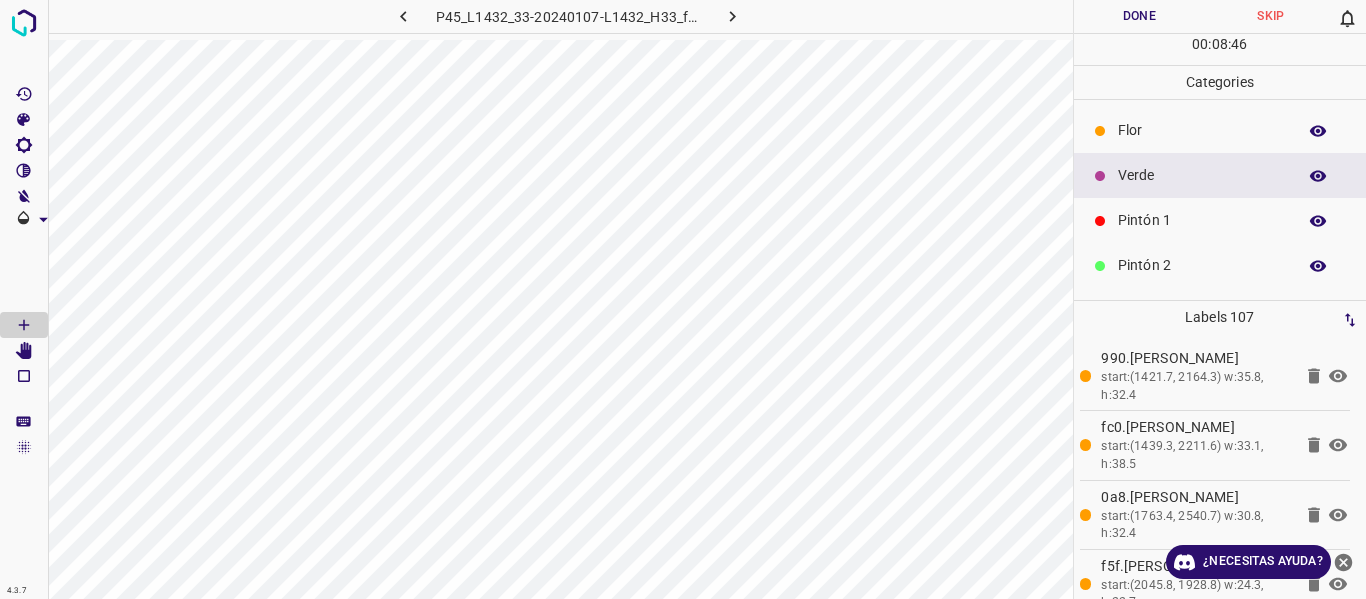 scroll, scrollTop: 176, scrollLeft: 0, axis: vertical 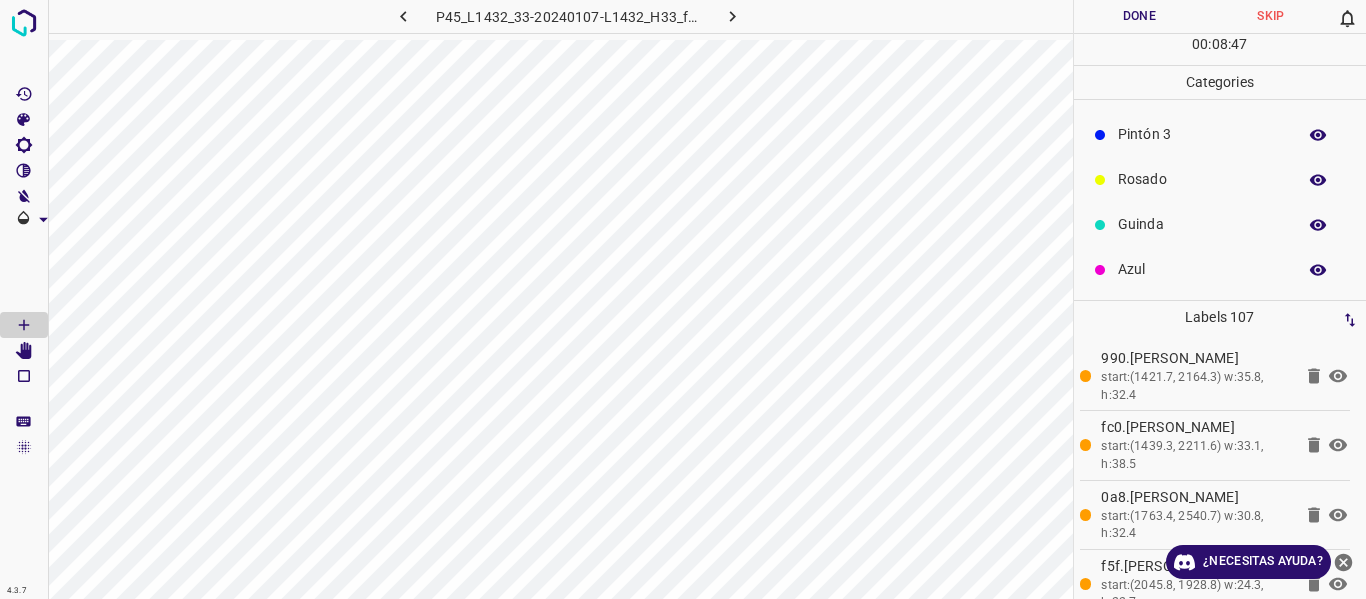 click on "Azul" at bounding box center (1202, 269) 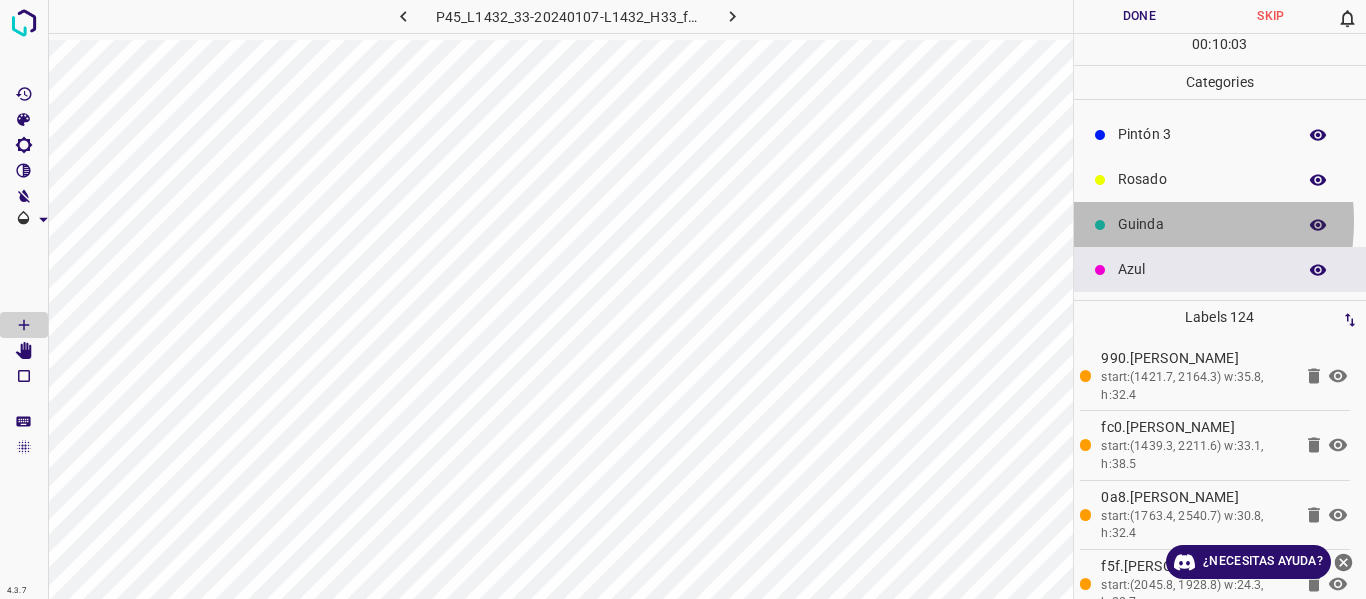 click on "Guinda" at bounding box center [1202, 224] 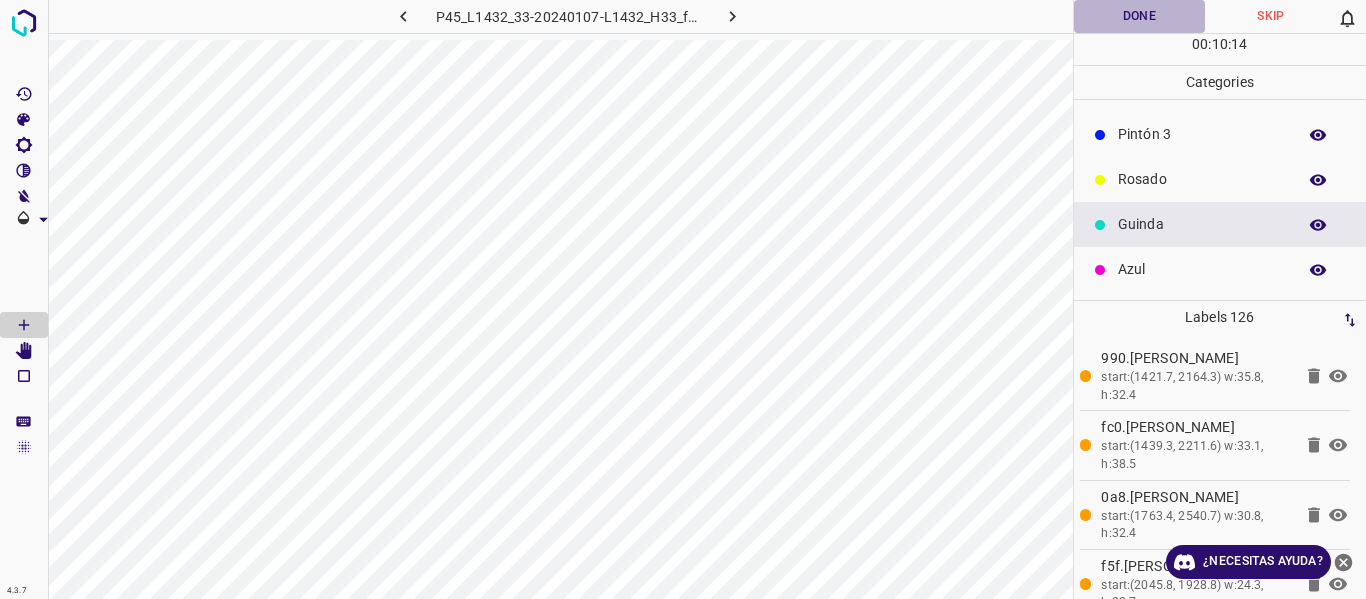 click on "Done" at bounding box center (1140, 16) 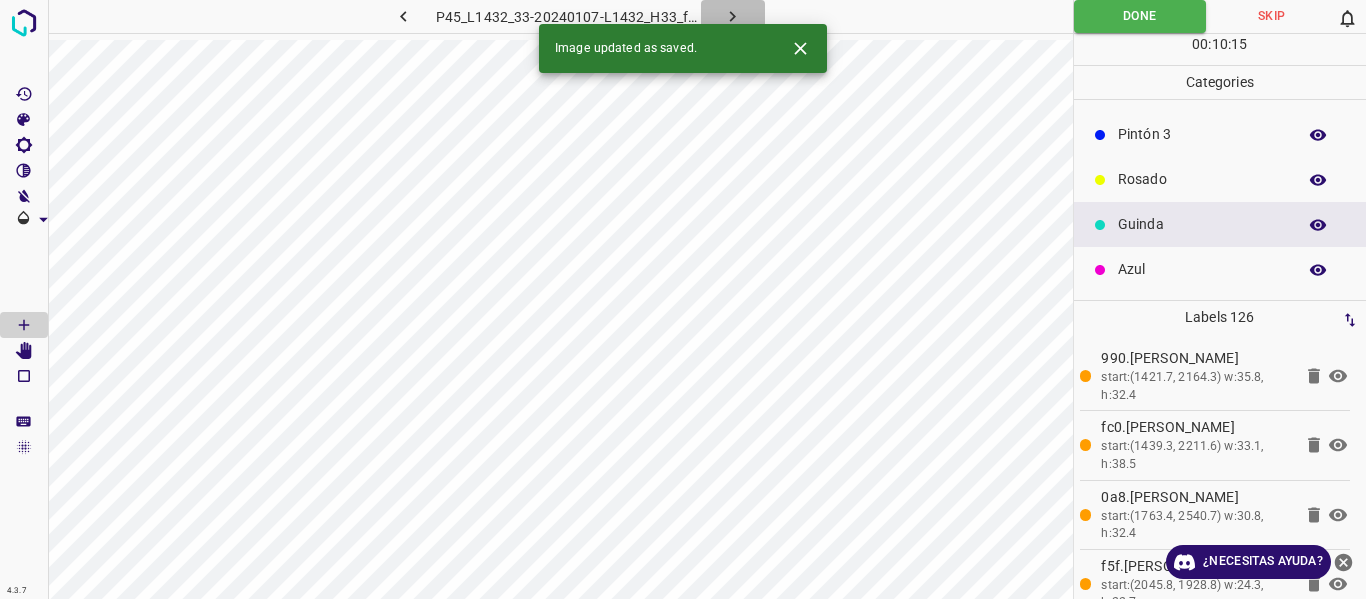 click at bounding box center [733, 16] 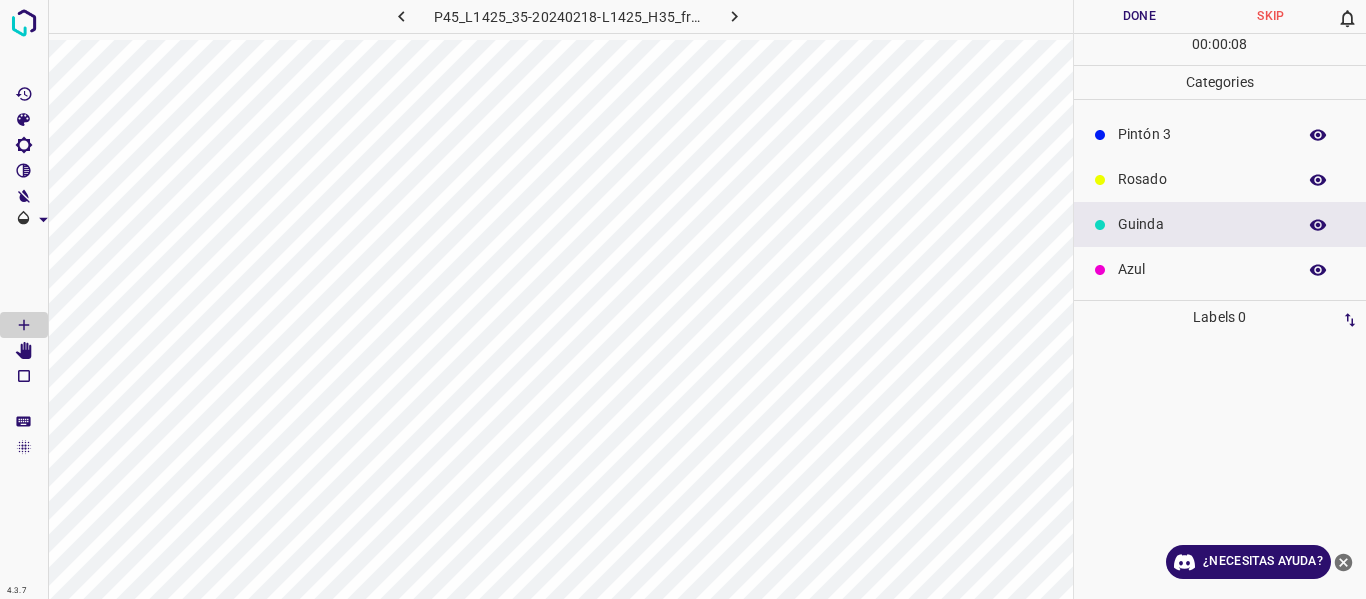 click on "Azul" at bounding box center [1220, 269] 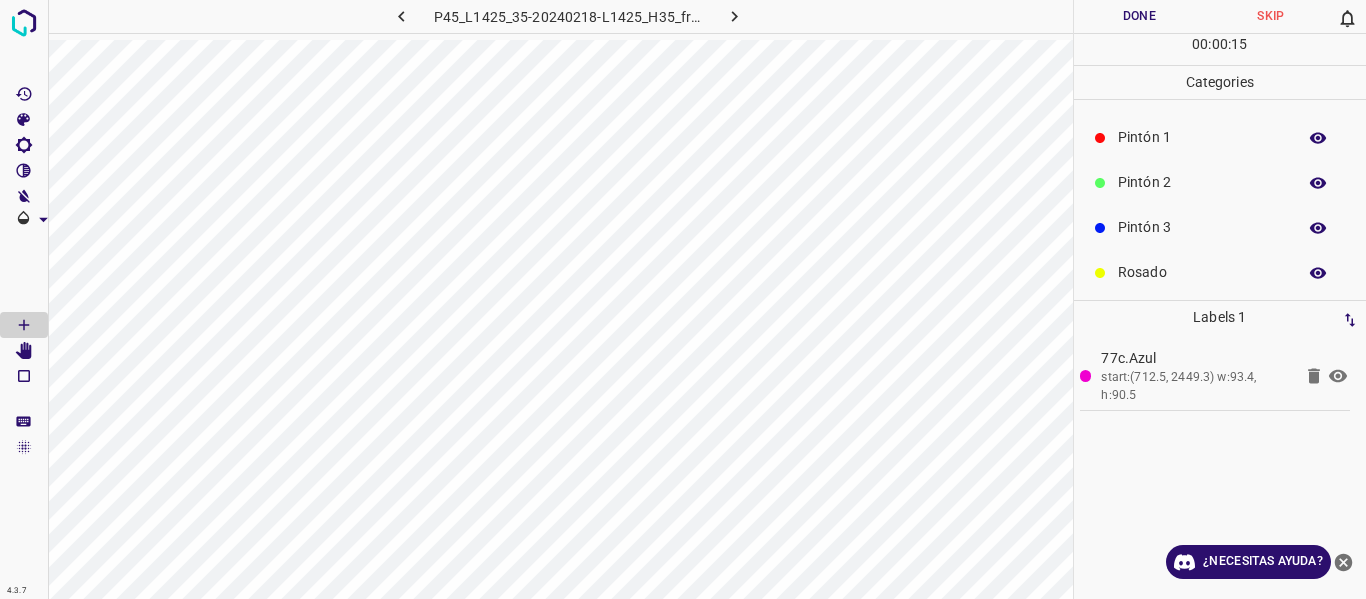 scroll, scrollTop: 0, scrollLeft: 0, axis: both 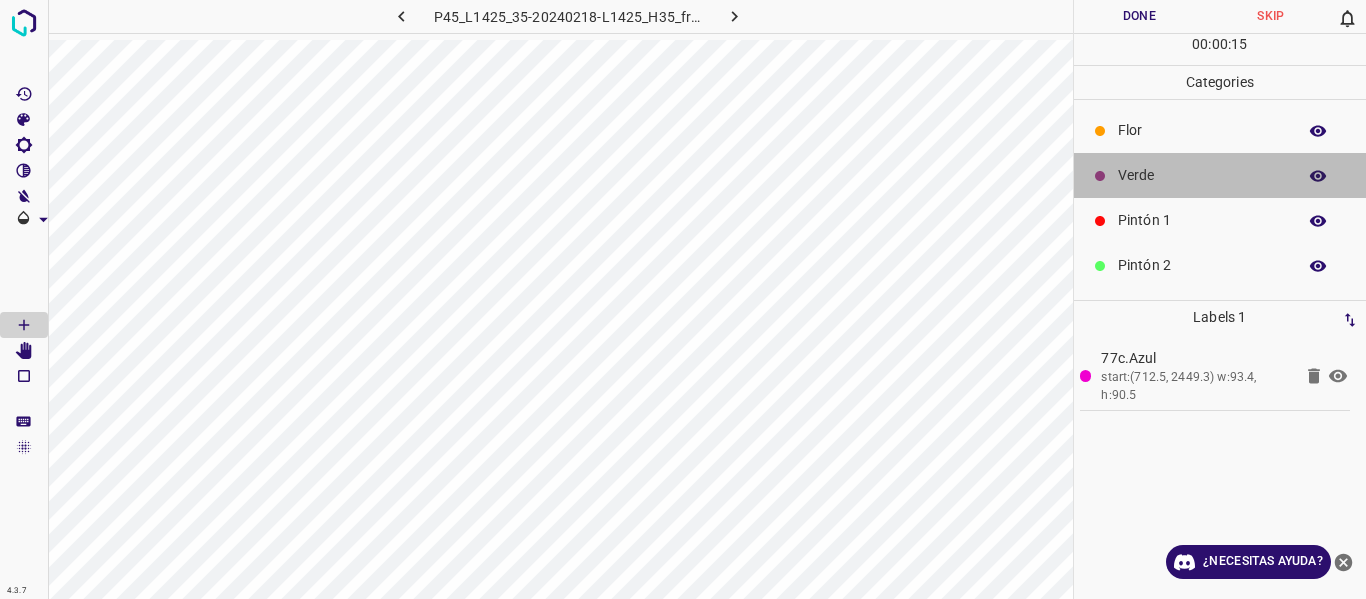click on "Verde" at bounding box center [1202, 175] 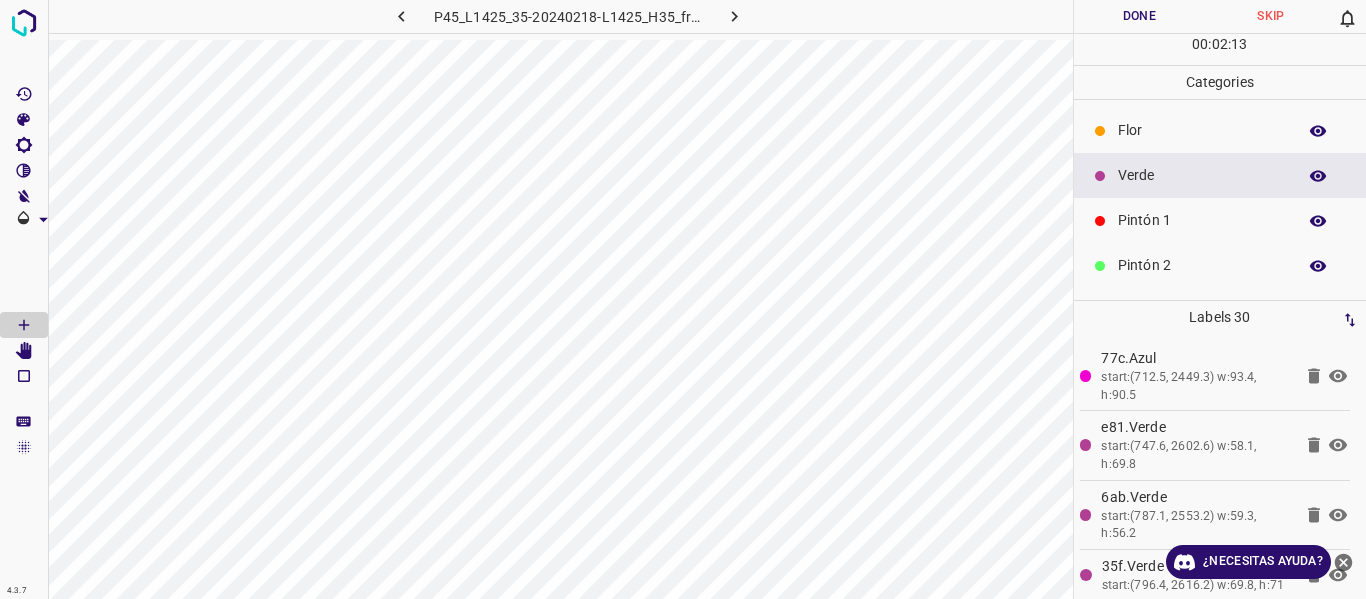 scroll, scrollTop: 176, scrollLeft: 0, axis: vertical 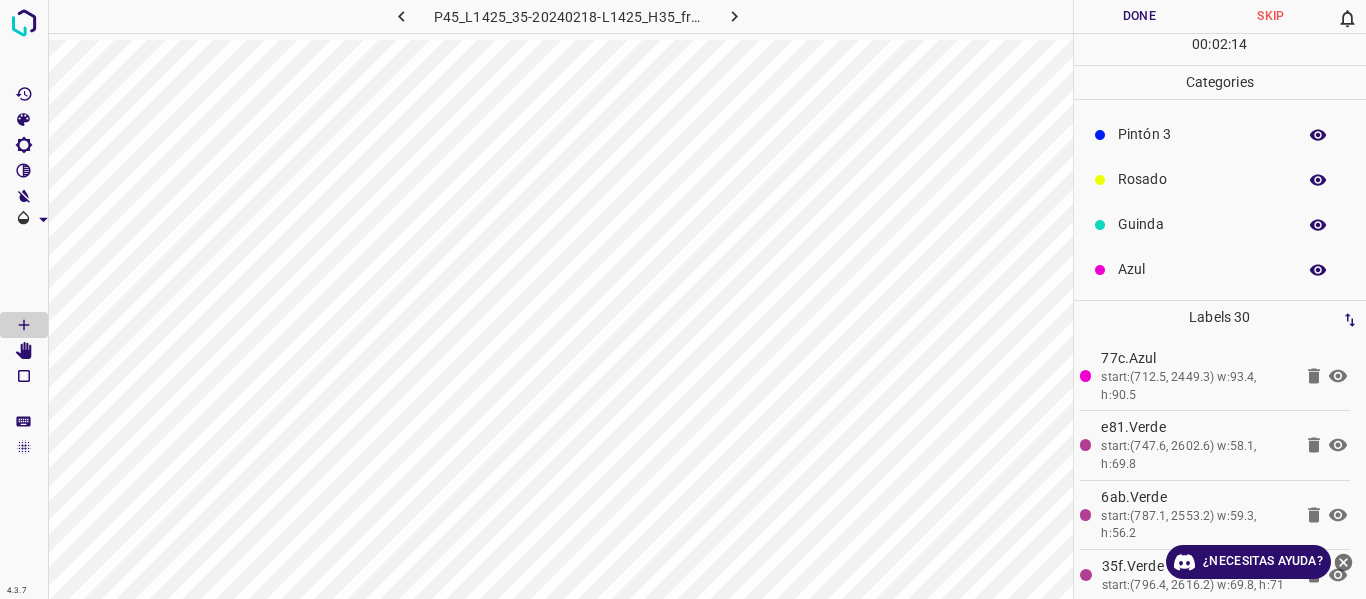 click on "Azul" at bounding box center [1220, 269] 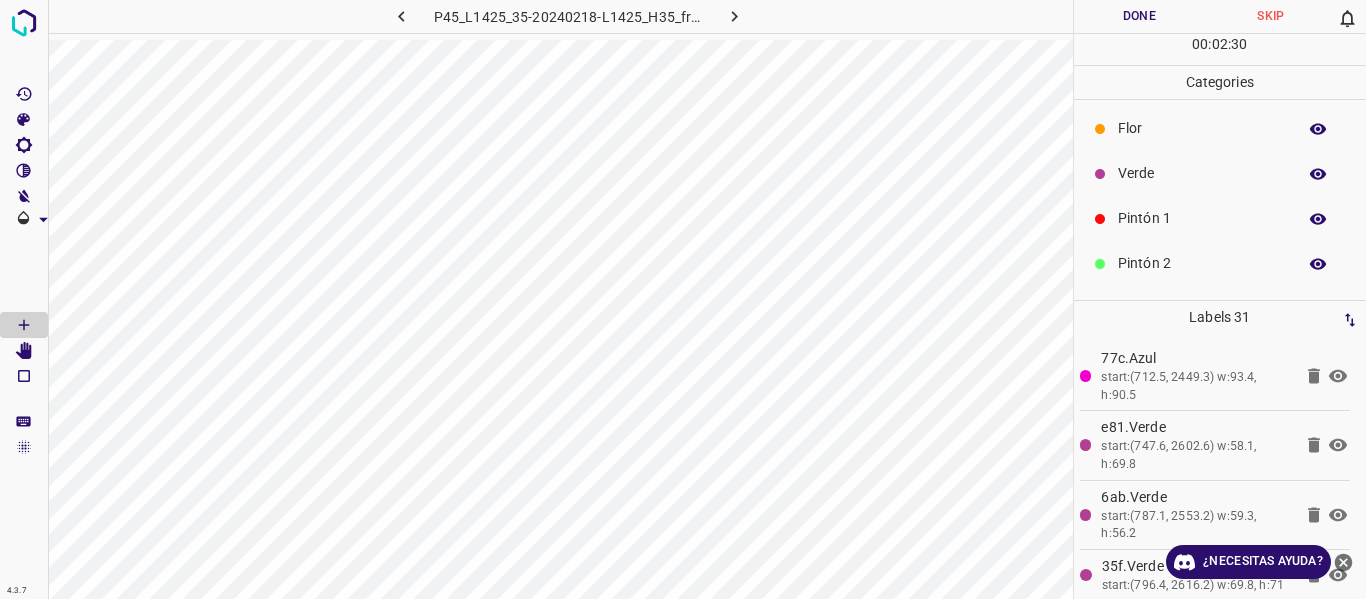 scroll, scrollTop: 0, scrollLeft: 0, axis: both 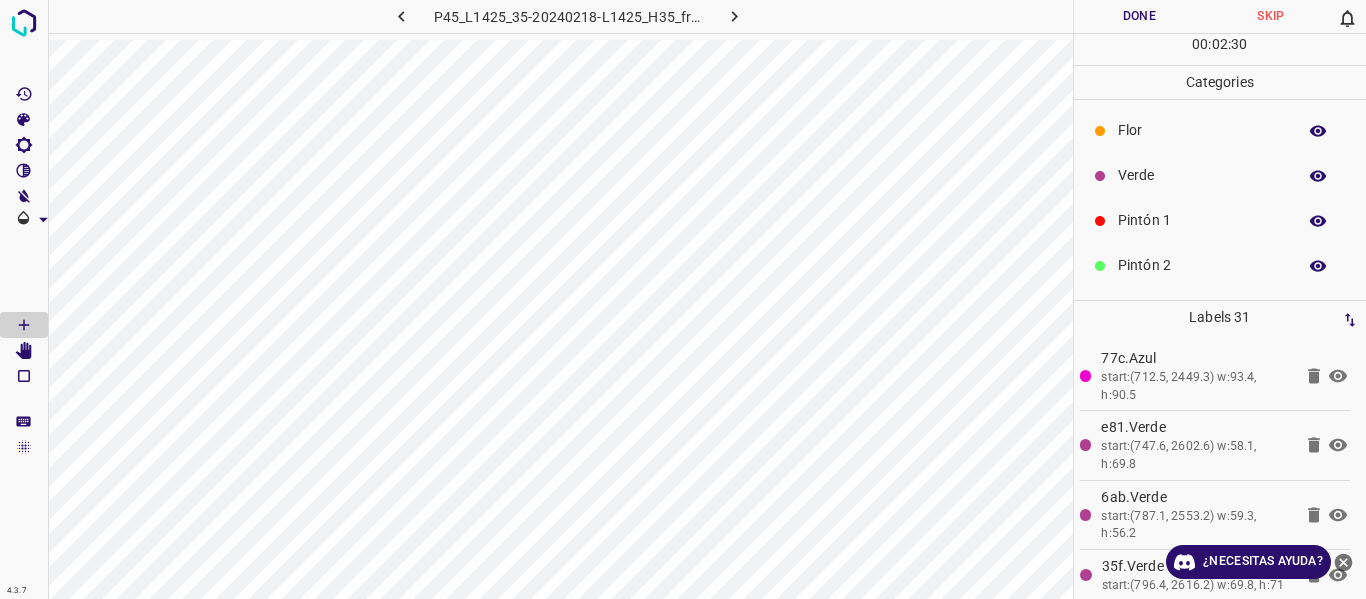 click on "Flor" at bounding box center (1202, 130) 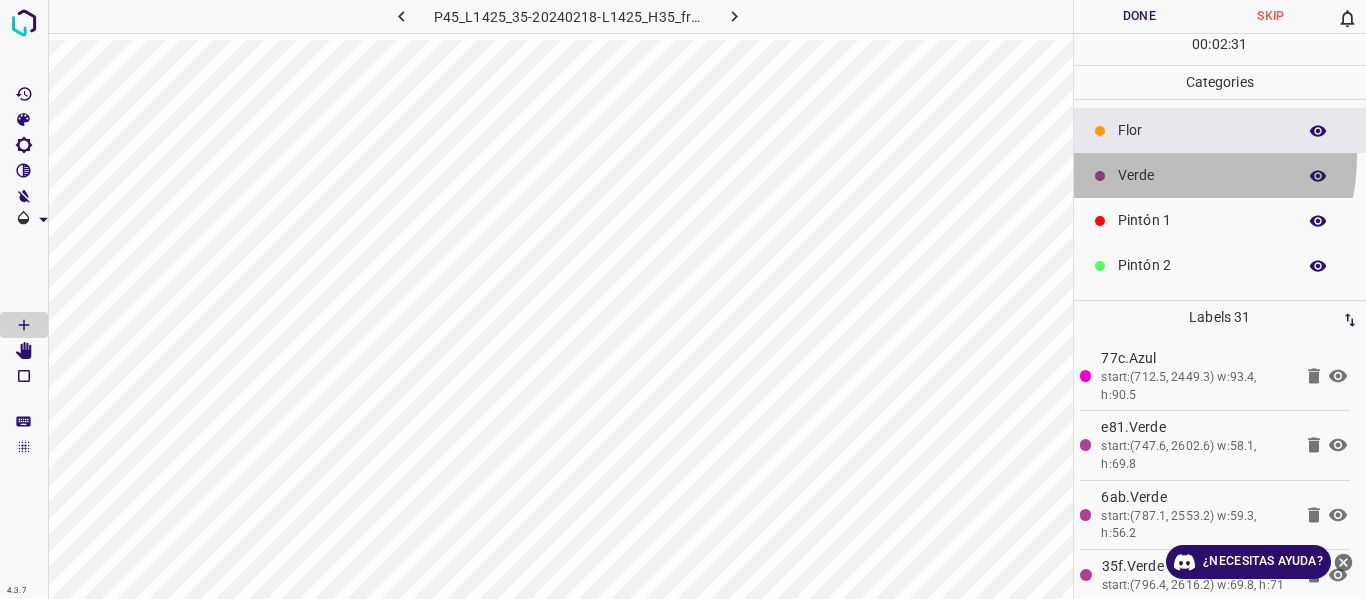 click on "Verde" at bounding box center [1220, 175] 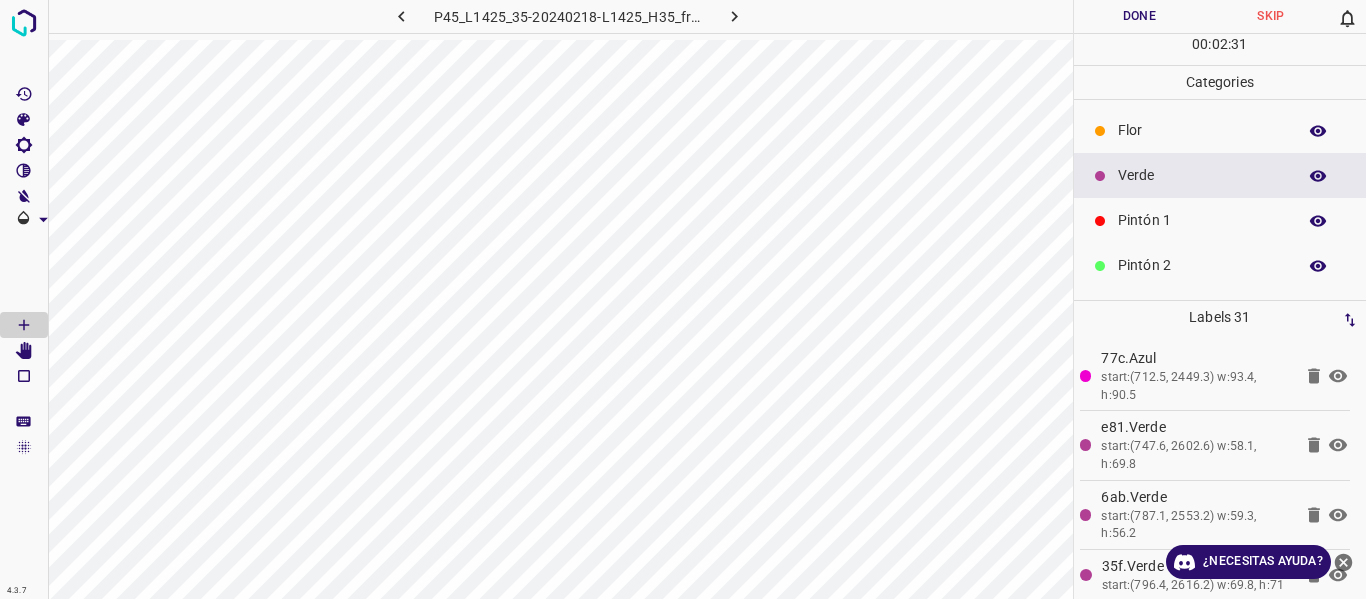 click on "Verde" at bounding box center [1202, 175] 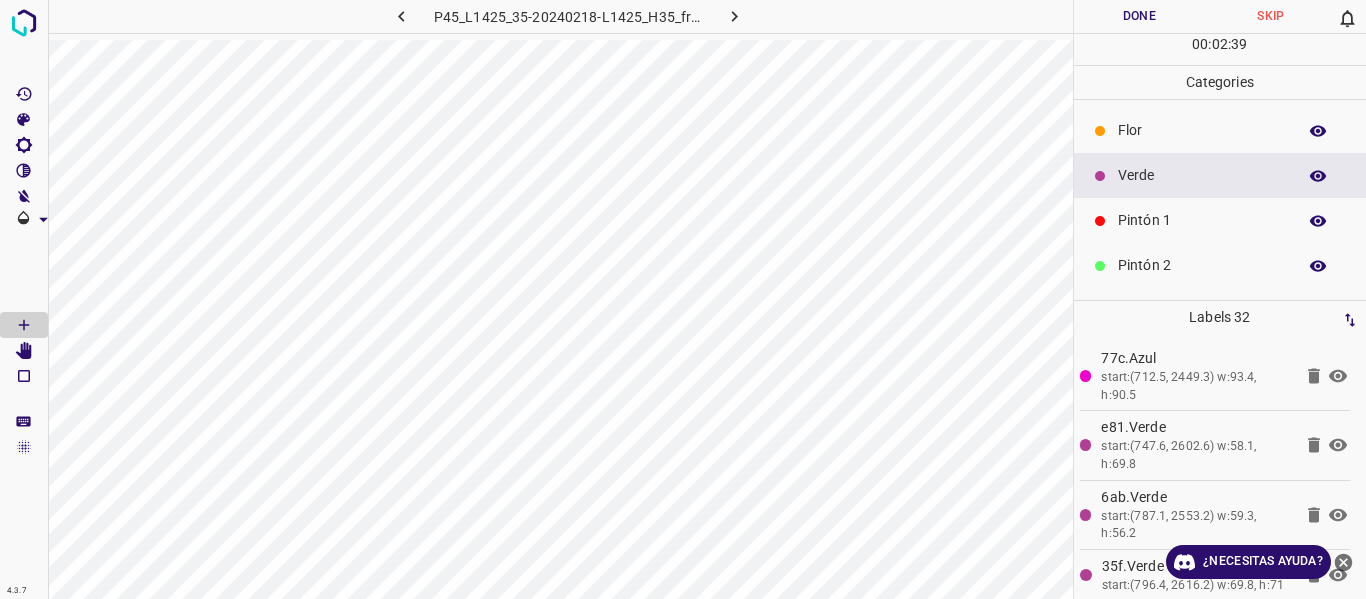 click on "Flor" at bounding box center (1202, 130) 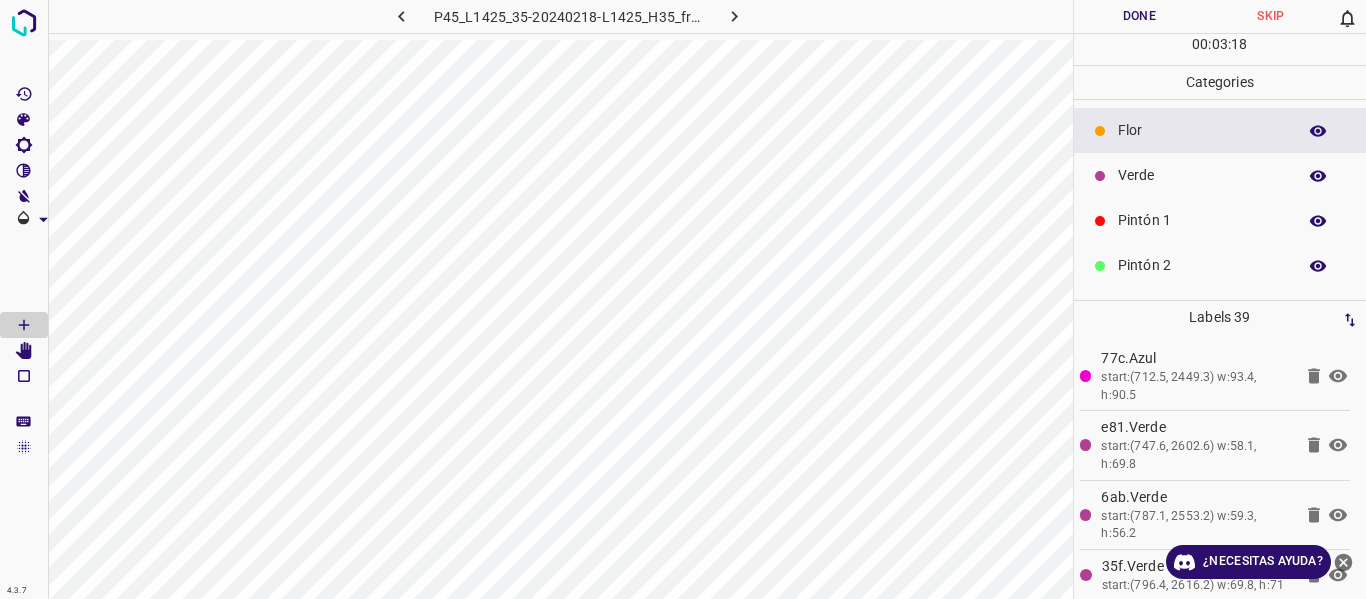 click on "Verde" at bounding box center (1220, 175) 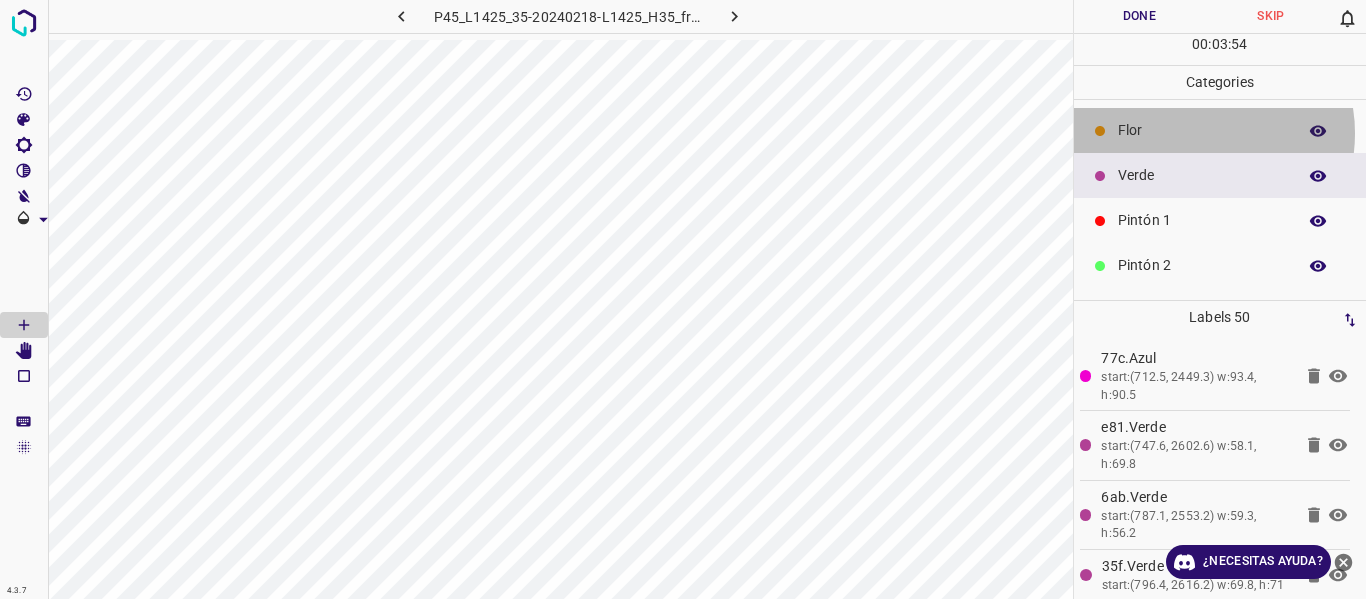 click on "Flor" at bounding box center (1202, 130) 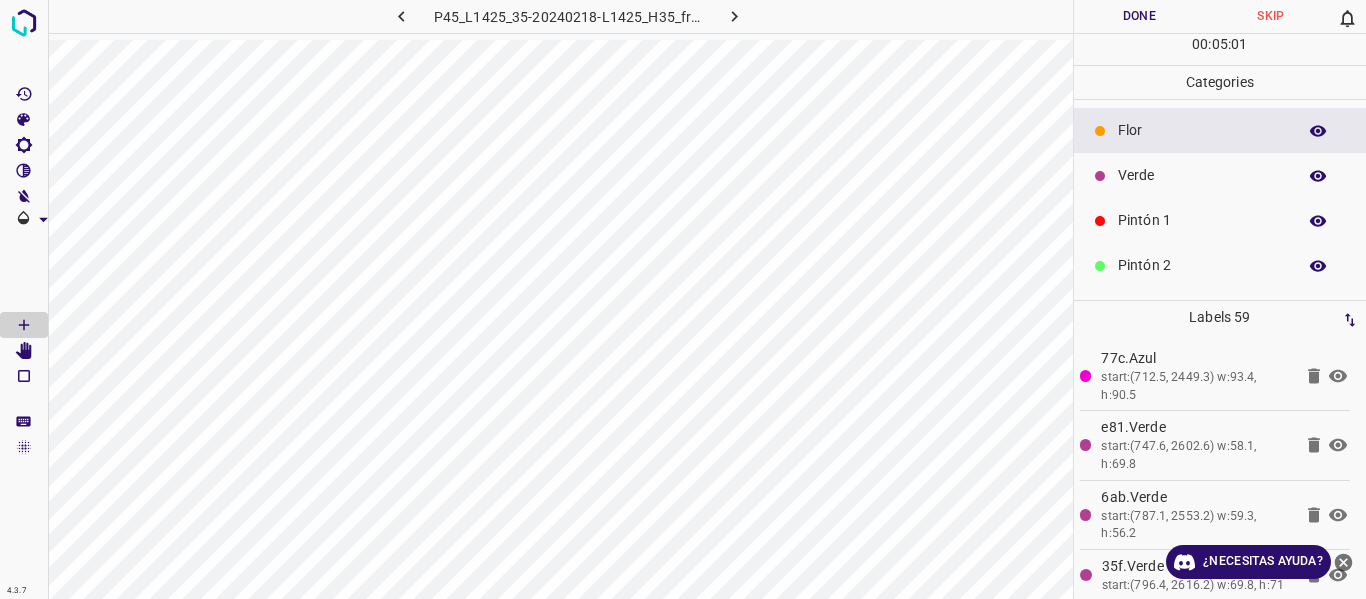 click on "Done" at bounding box center [1140, 16] 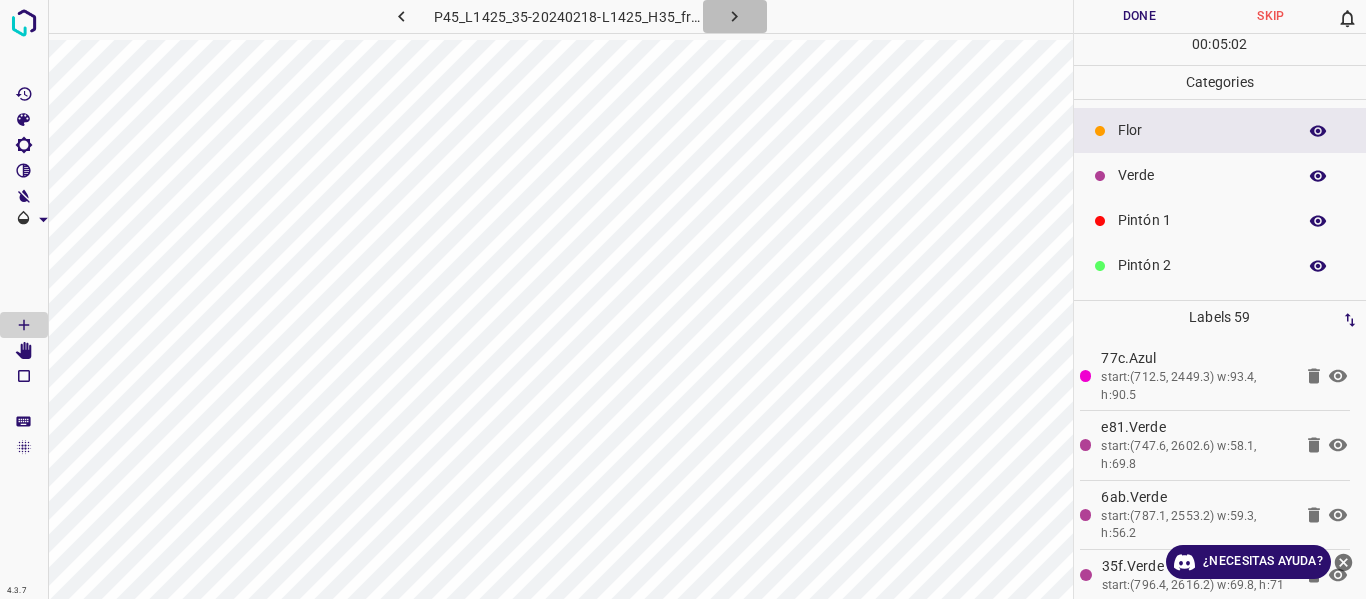 click at bounding box center [735, 16] 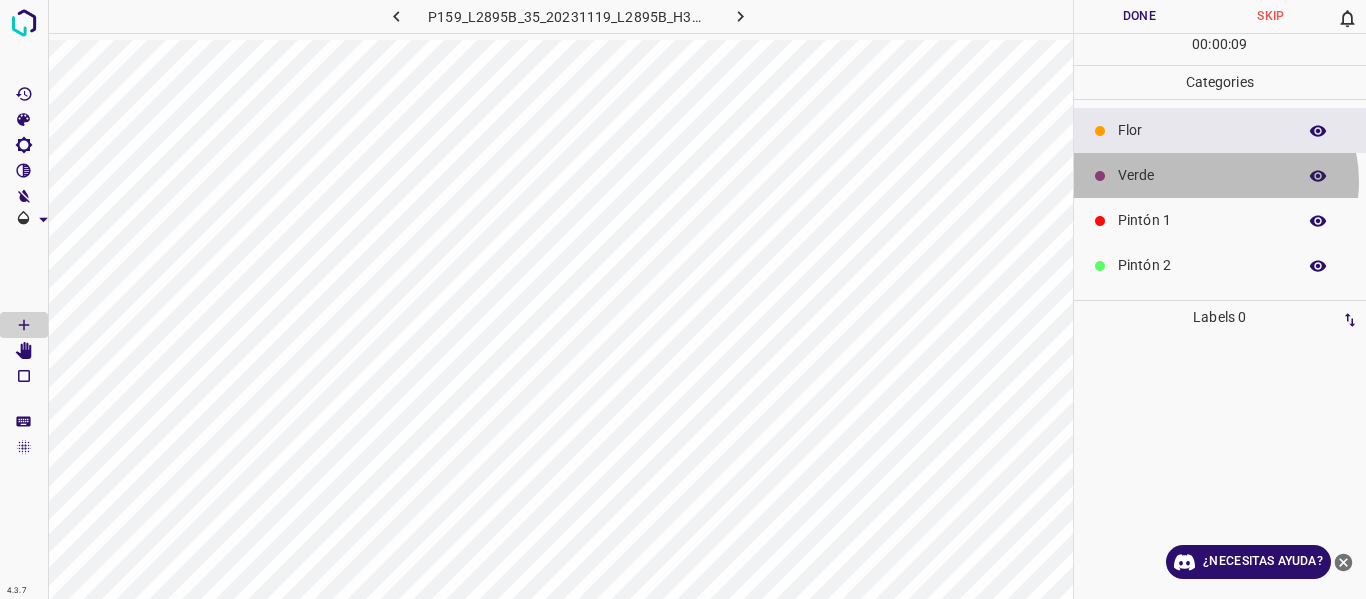 click on "Verde" at bounding box center (1202, 175) 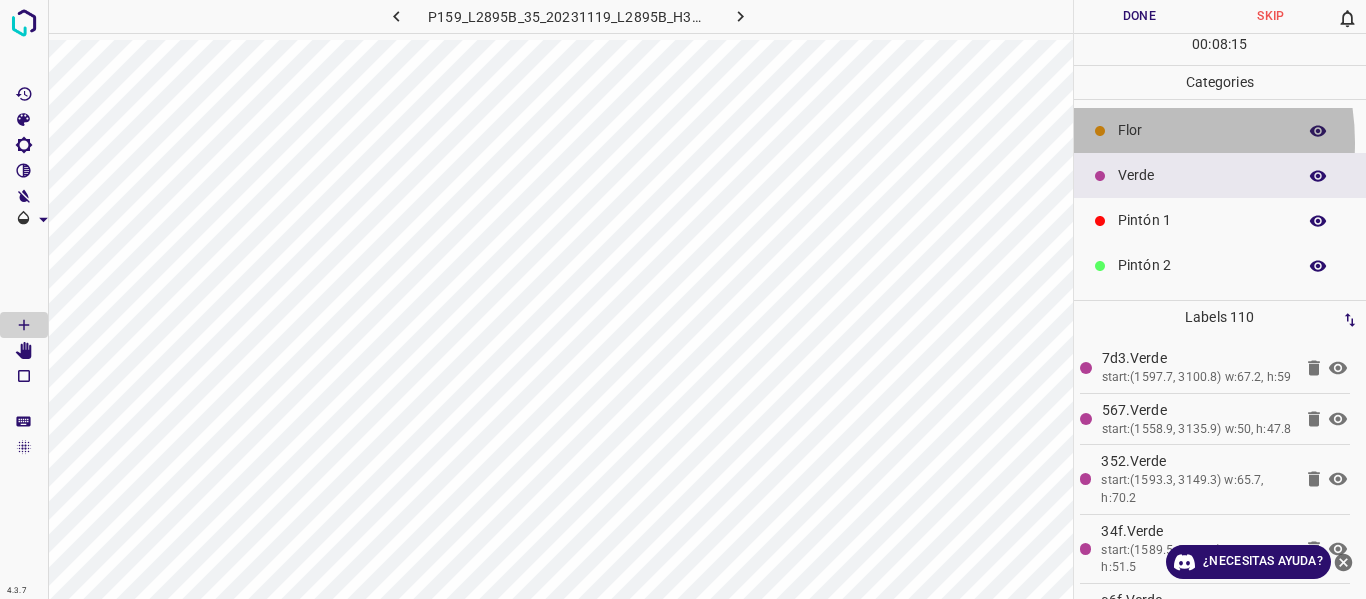 click on "Flor" at bounding box center [1220, 130] 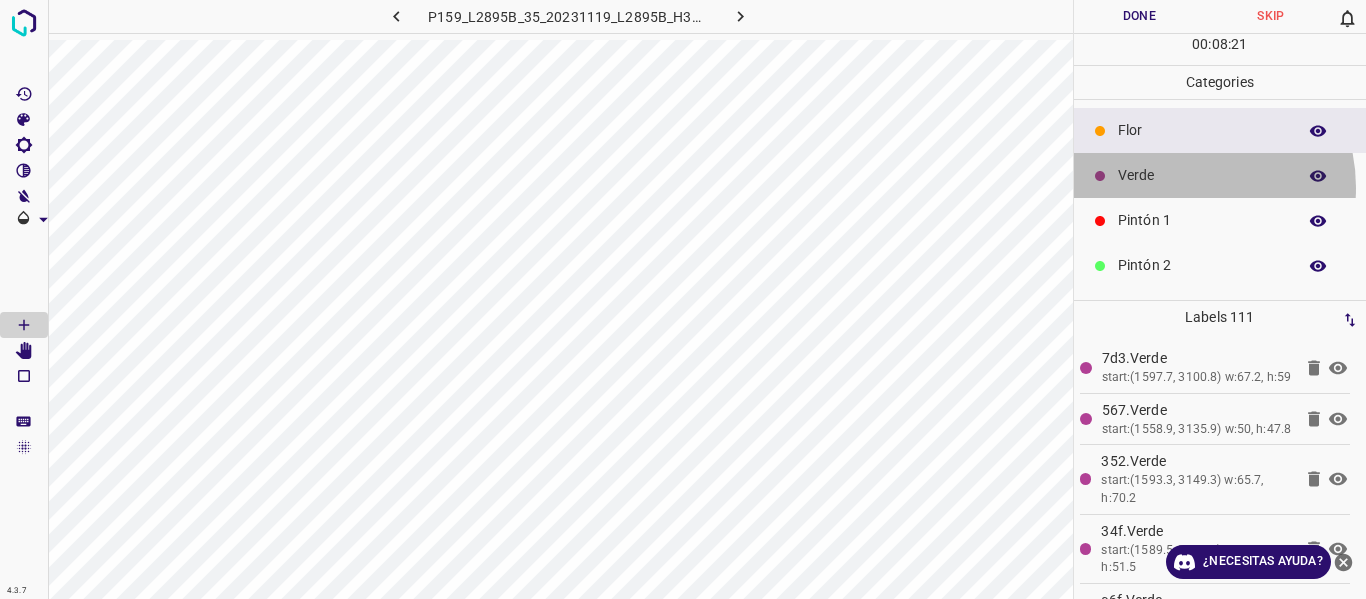 click on "Verde" at bounding box center (1220, 175) 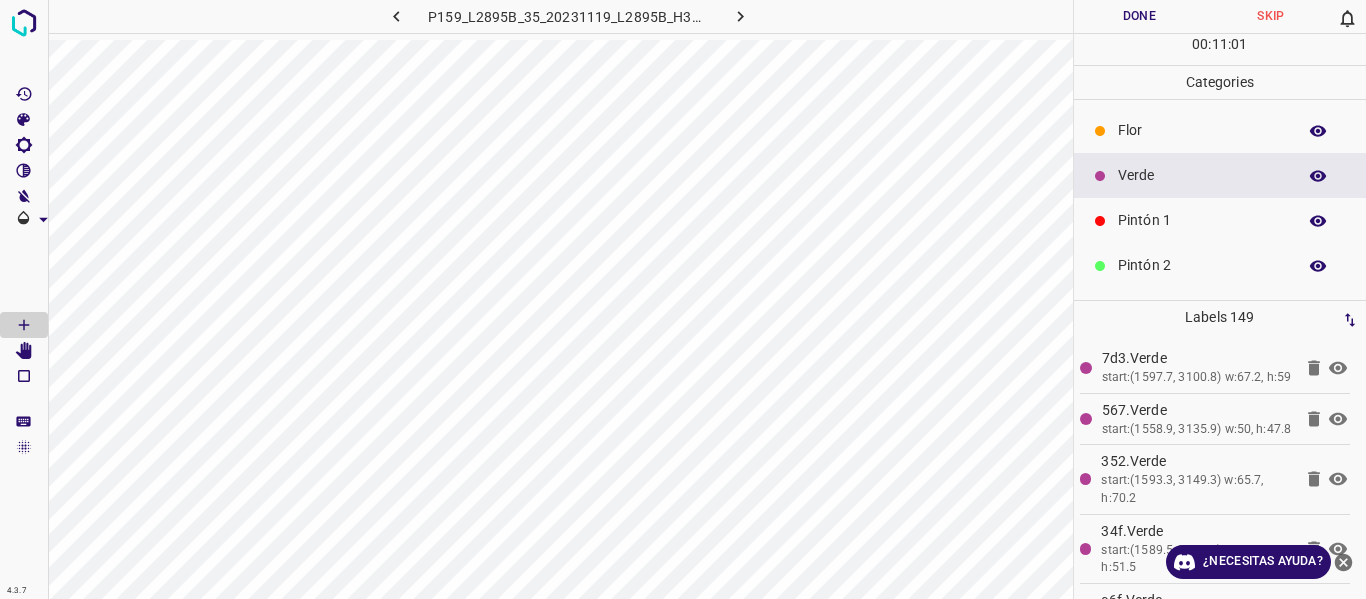 scroll, scrollTop: 176, scrollLeft: 0, axis: vertical 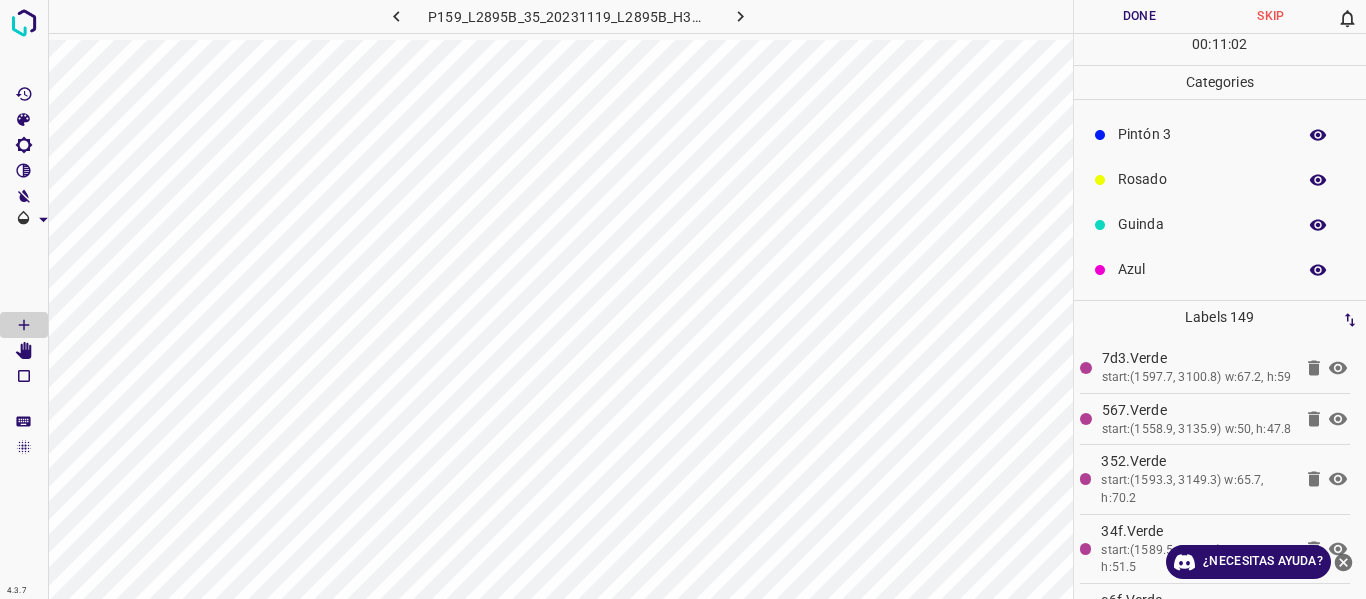 click on "Azul" at bounding box center (1202, 269) 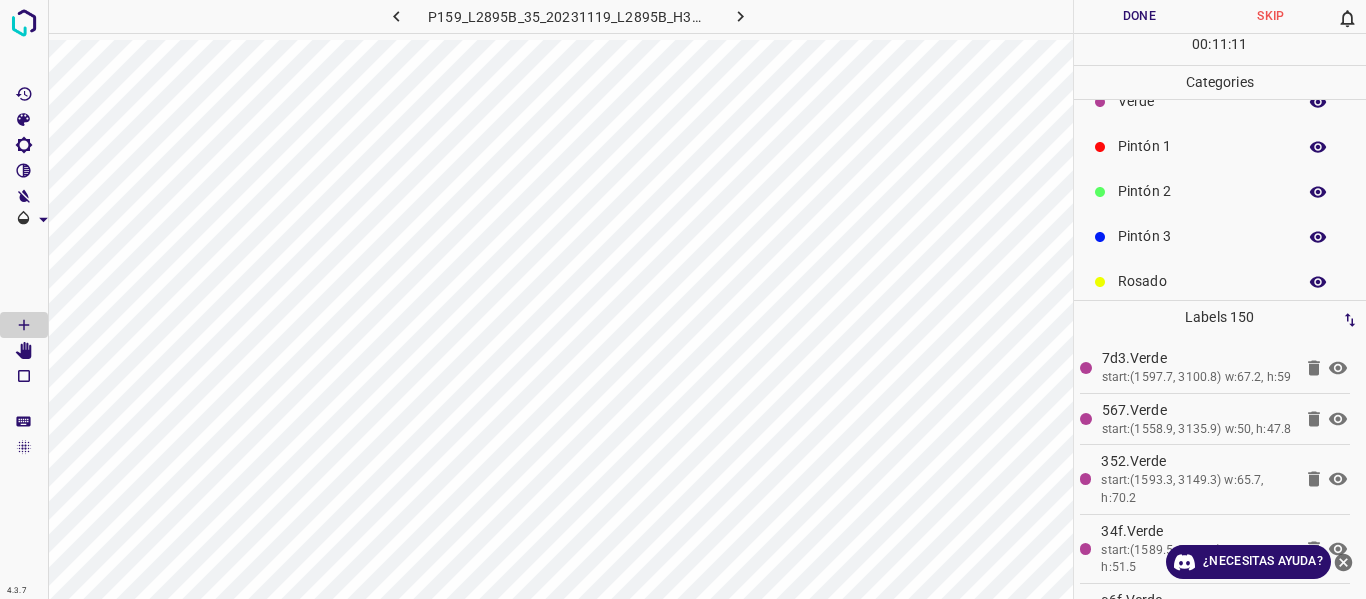 scroll, scrollTop: 0, scrollLeft: 0, axis: both 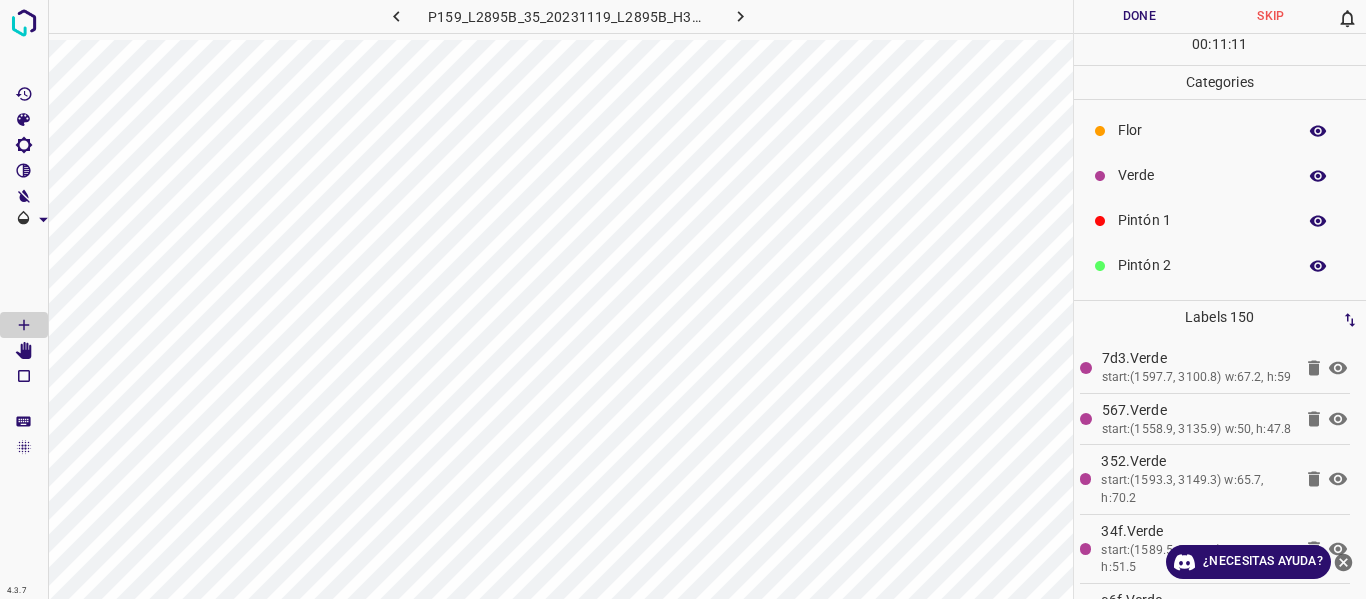 click on "Verde" at bounding box center (1202, 175) 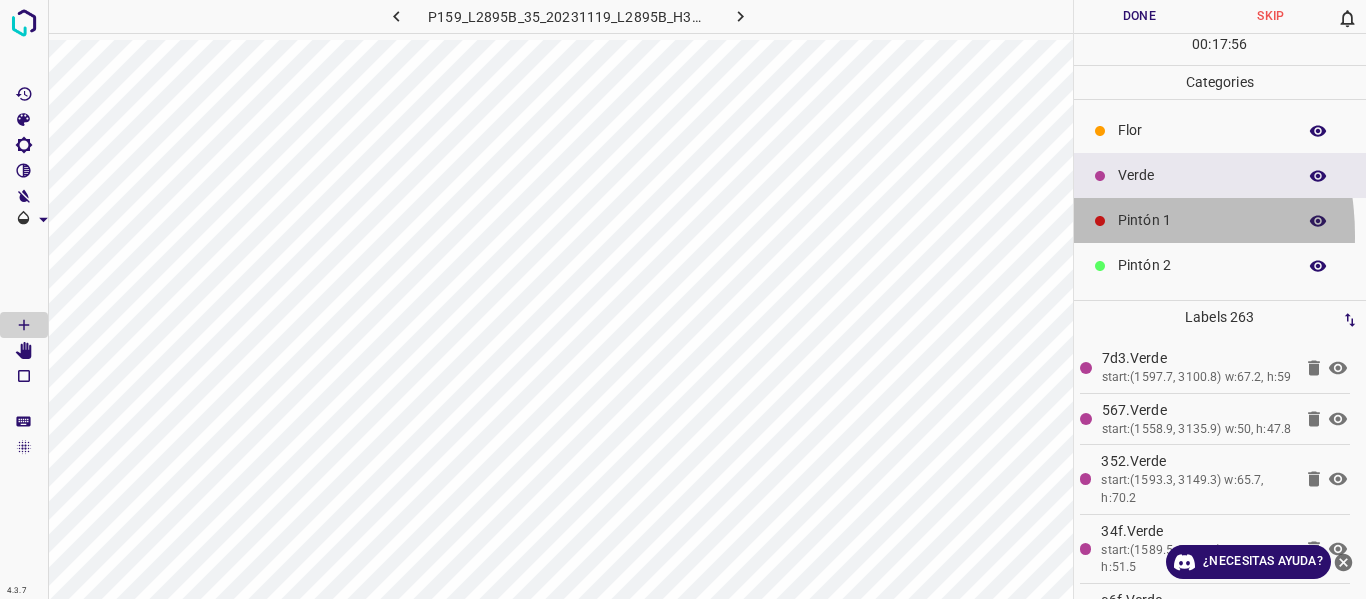 click on "Pintón 1" at bounding box center (1220, 220) 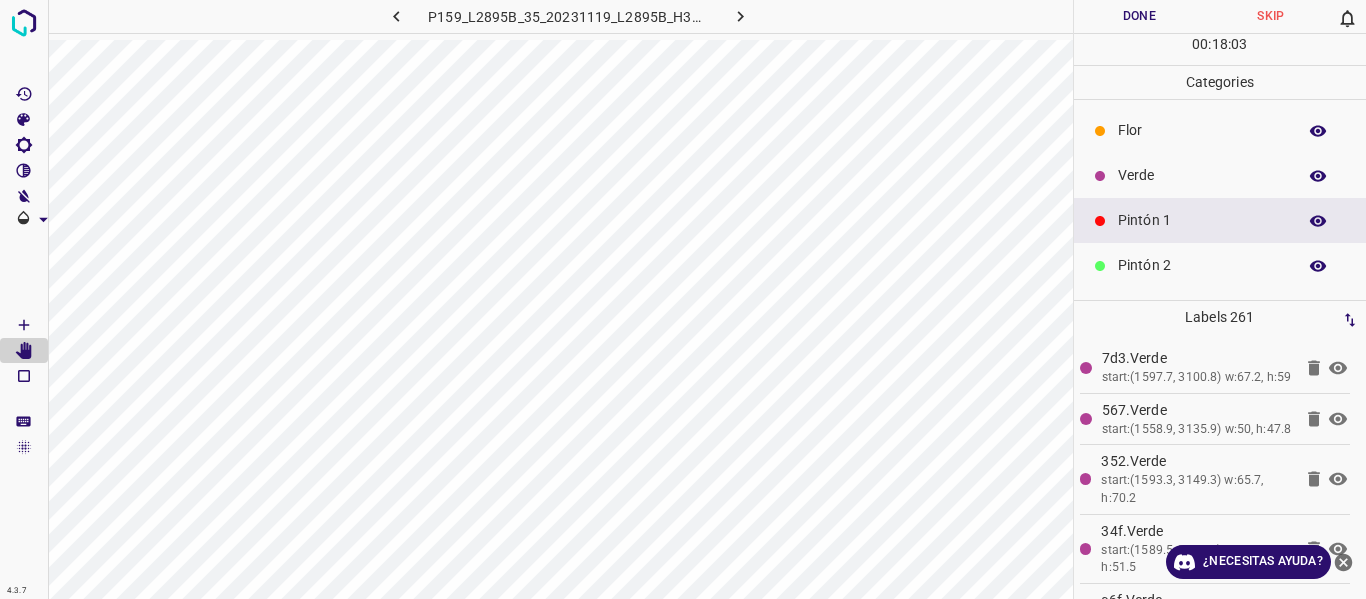 click on "Verde" at bounding box center [1202, 175] 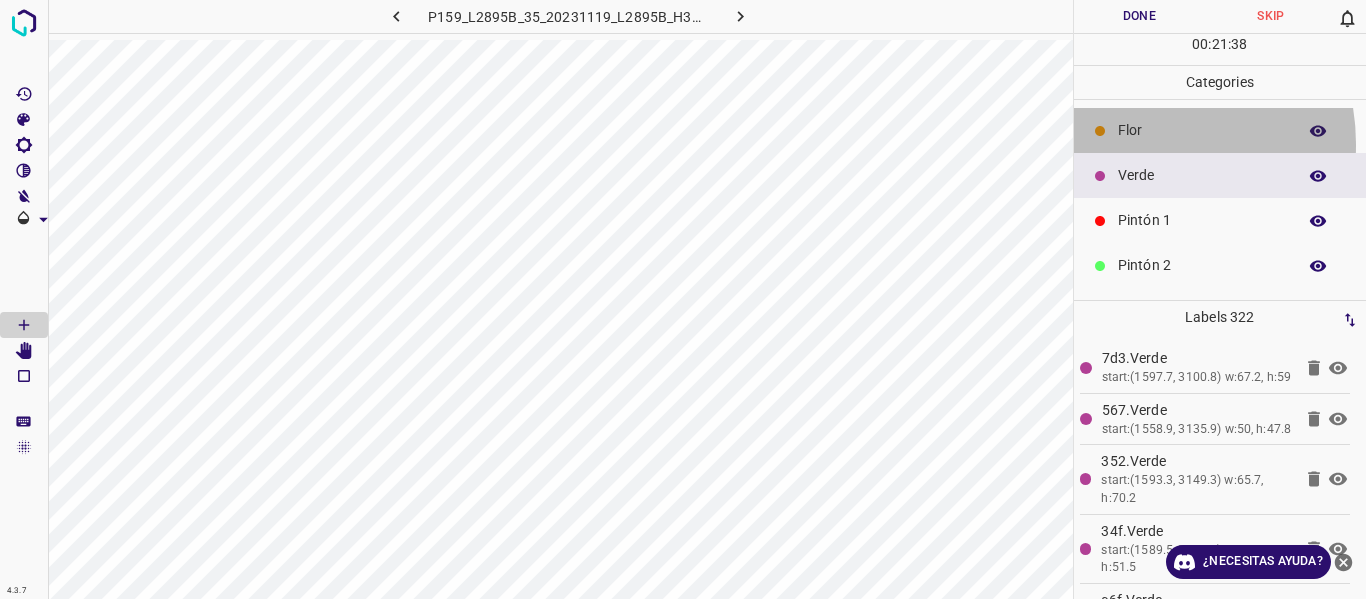 click on "Flor" at bounding box center [1220, 130] 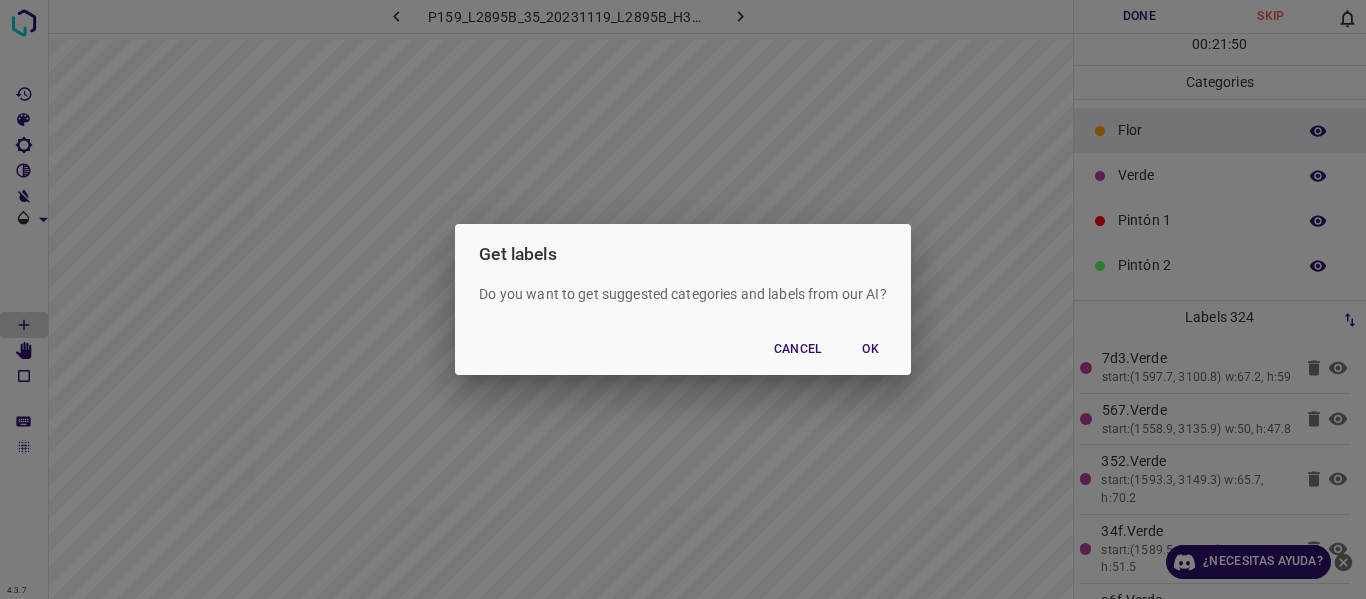 type 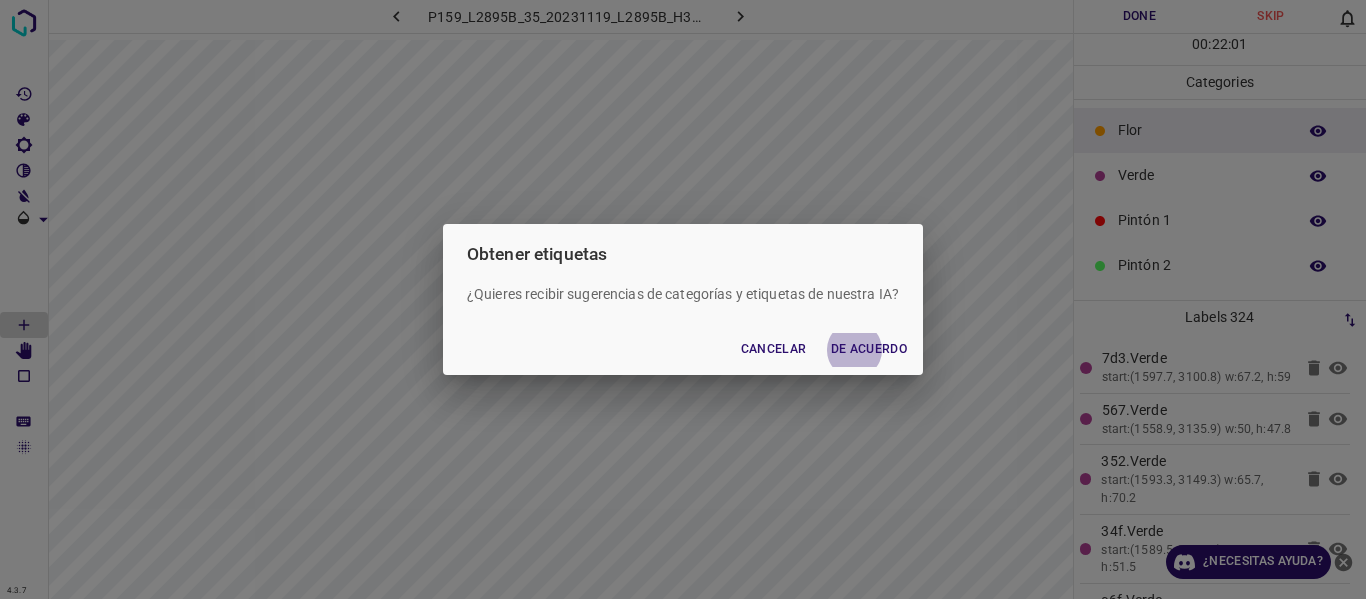 click on "Cancelar" at bounding box center [774, 349] 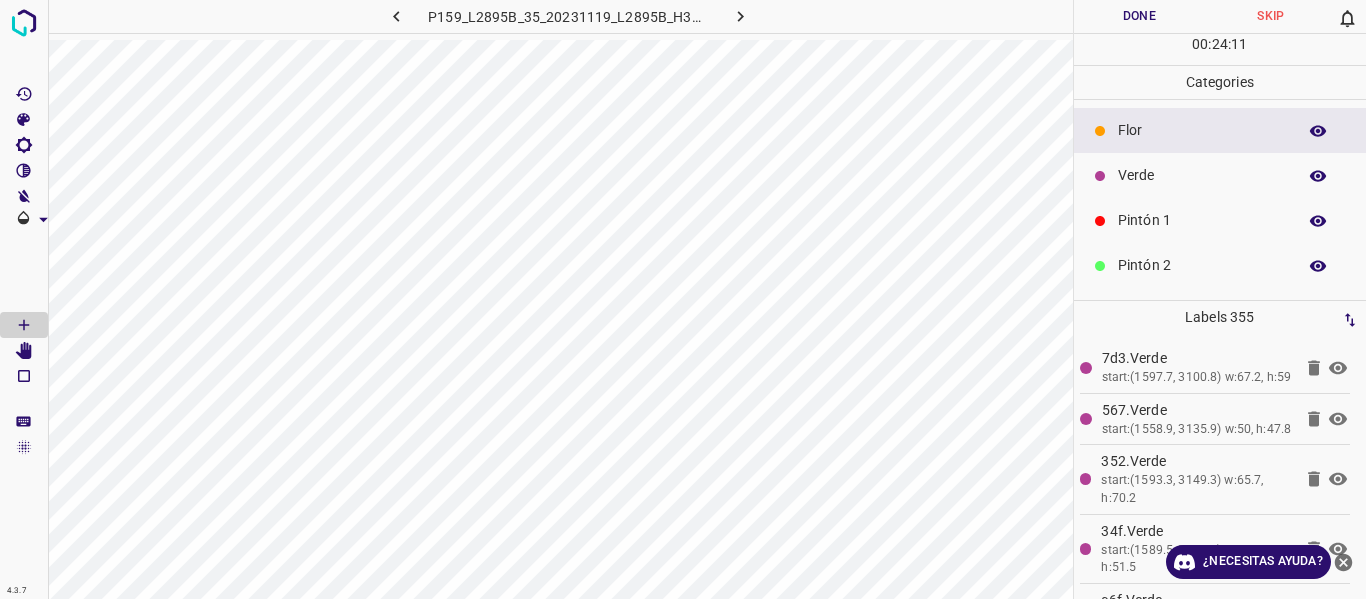 click on "Verde" at bounding box center (1220, 175) 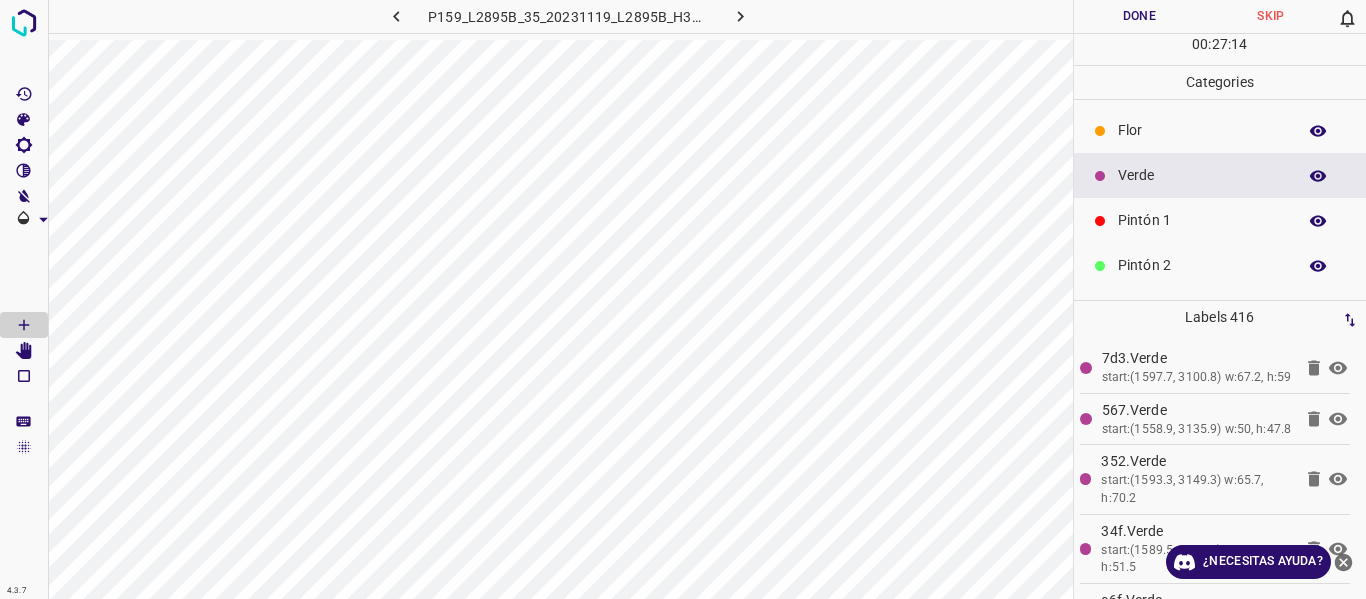 click on "Flor" at bounding box center [1220, 130] 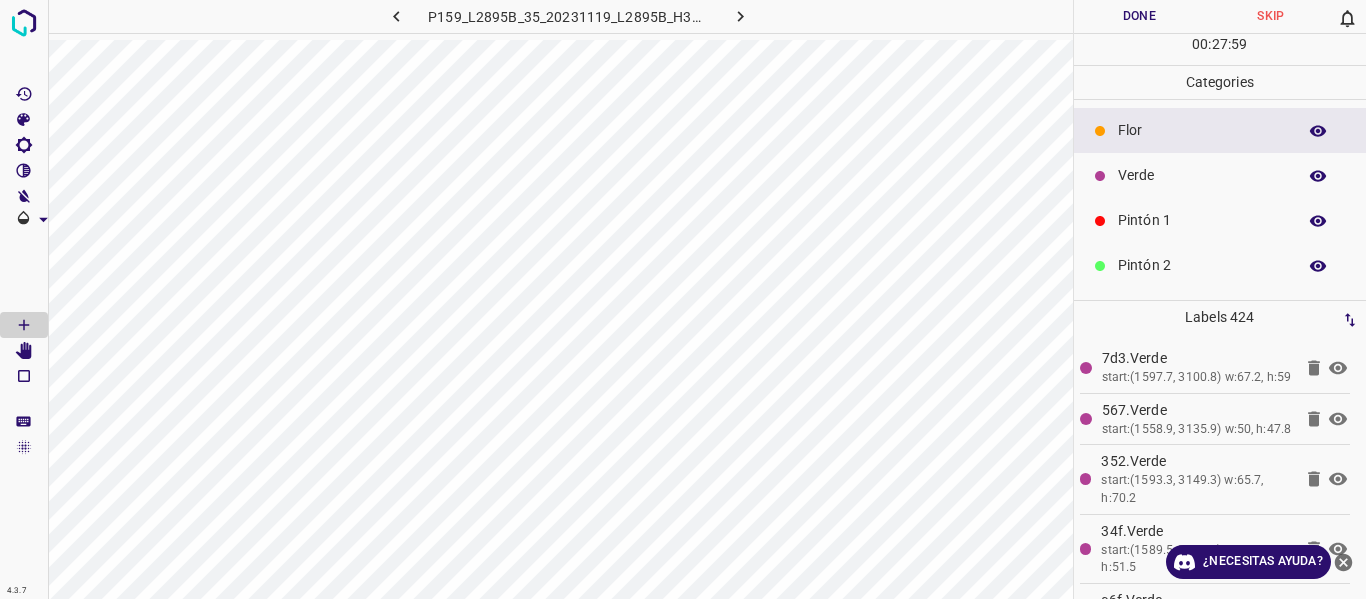 click on "Done" at bounding box center (1140, 16) 